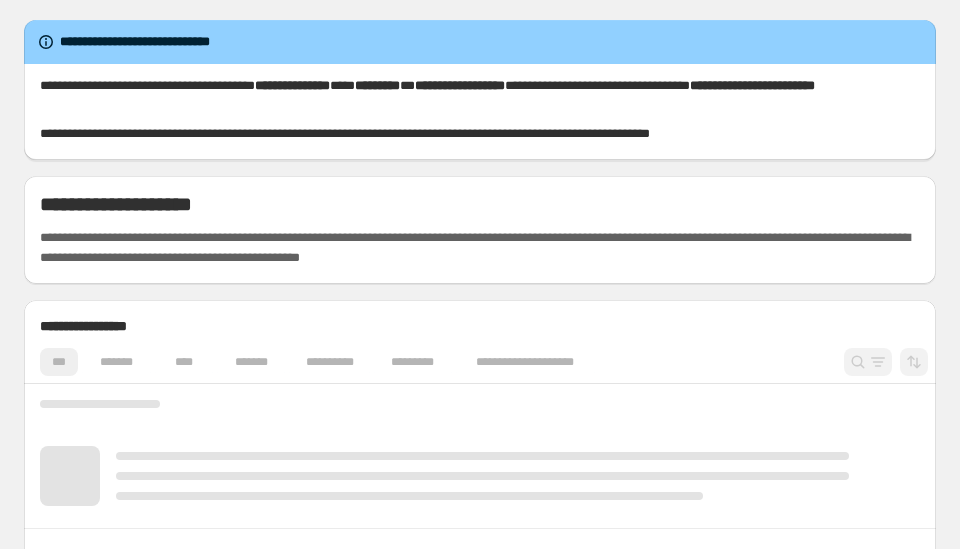 scroll, scrollTop: 0, scrollLeft: 0, axis: both 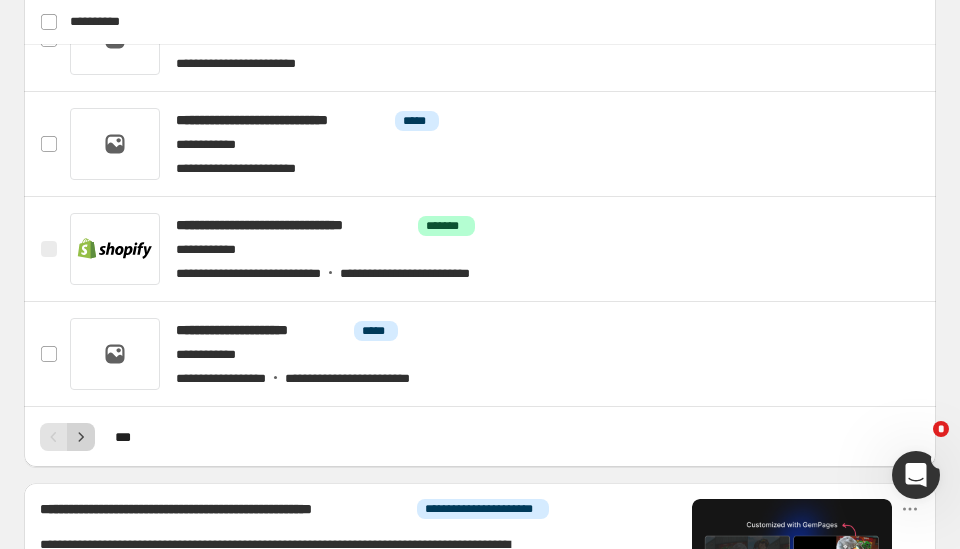 click 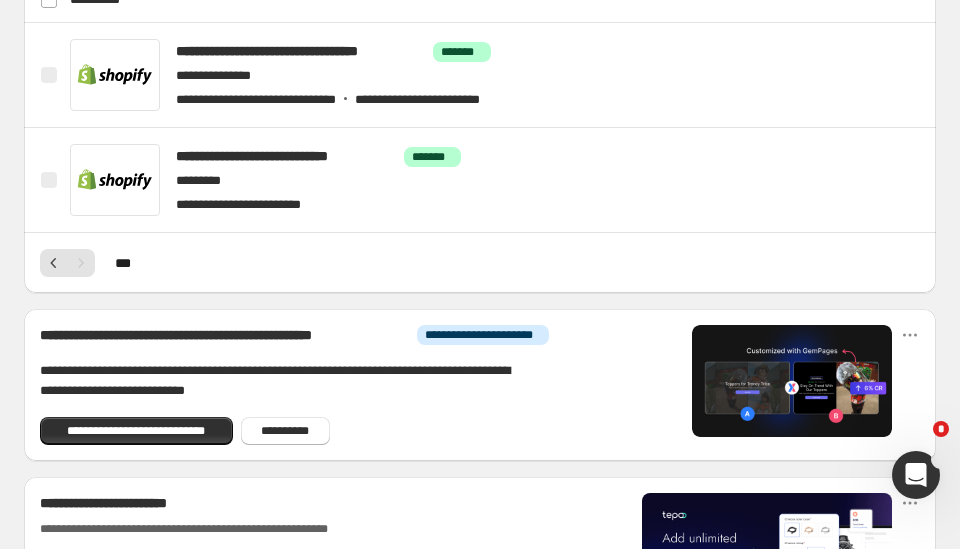 scroll, scrollTop: 712, scrollLeft: 0, axis: vertical 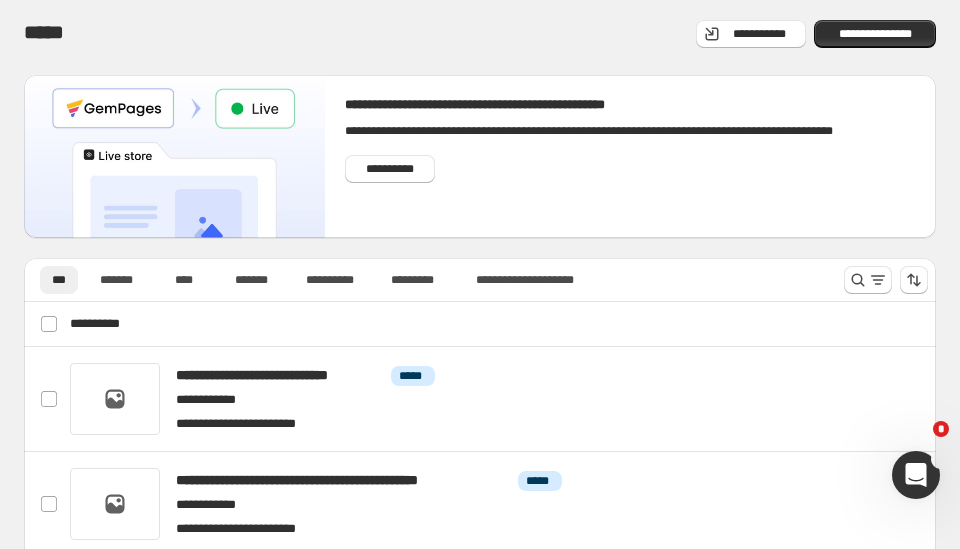 click on "**********" at bounding box center [482, 324] 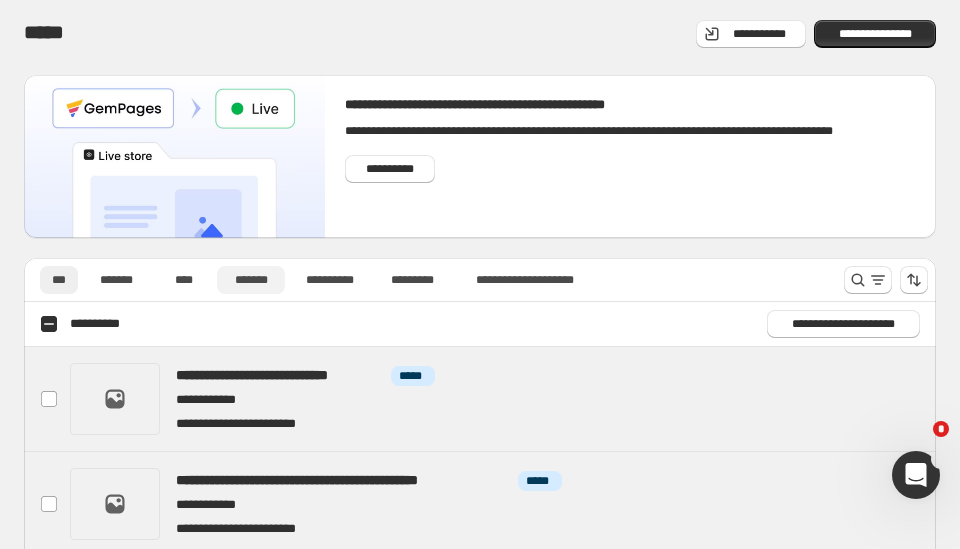 click on "*******" at bounding box center [251, 280] 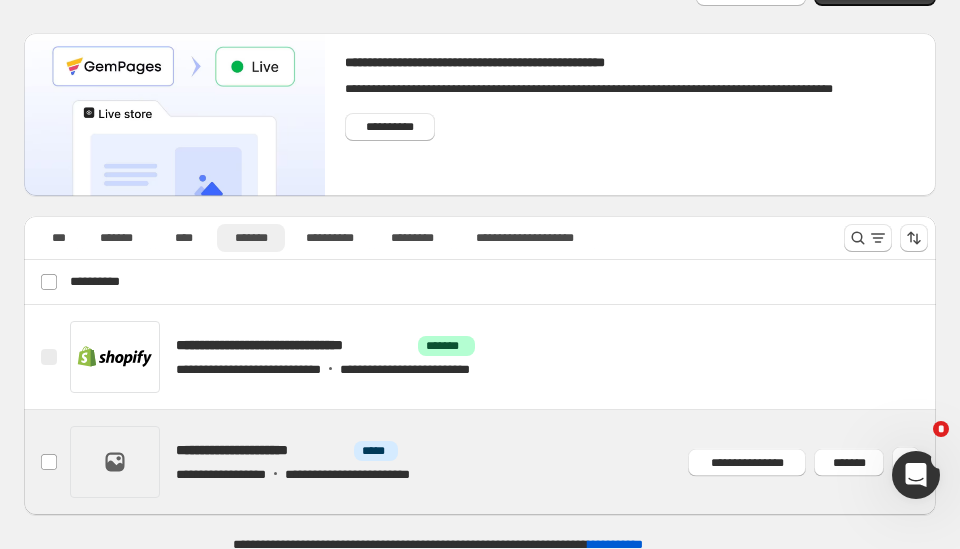 scroll, scrollTop: 55, scrollLeft: 0, axis: vertical 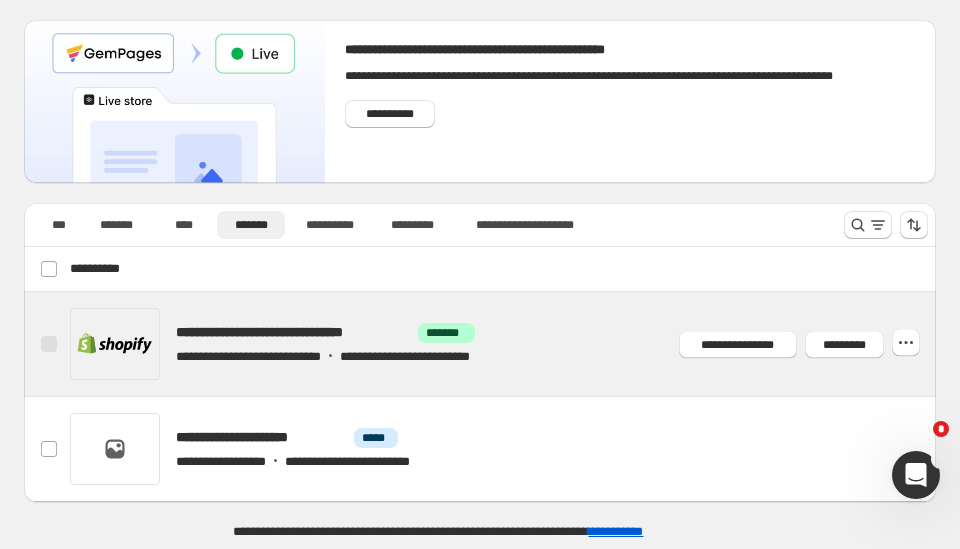 click at bounding box center (503, 344) 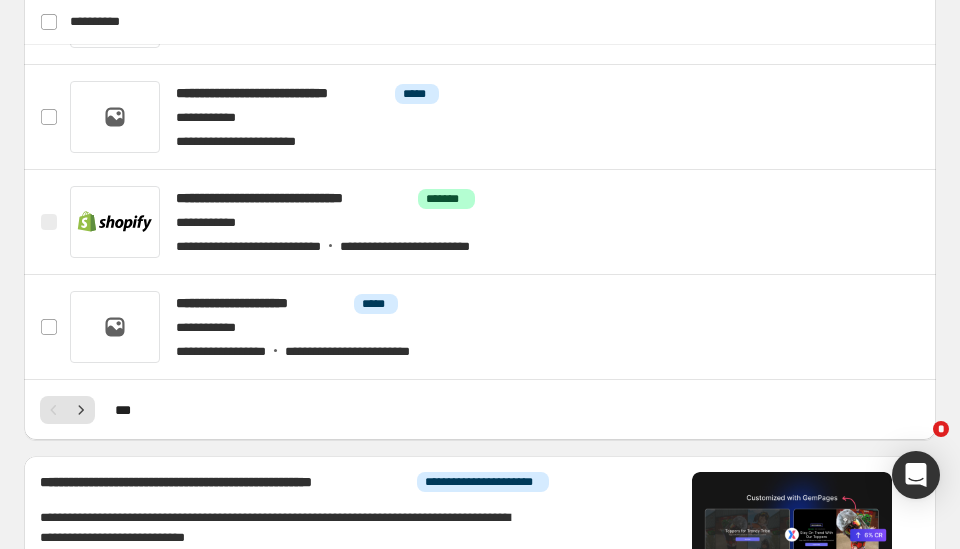 scroll, scrollTop: 991, scrollLeft: 0, axis: vertical 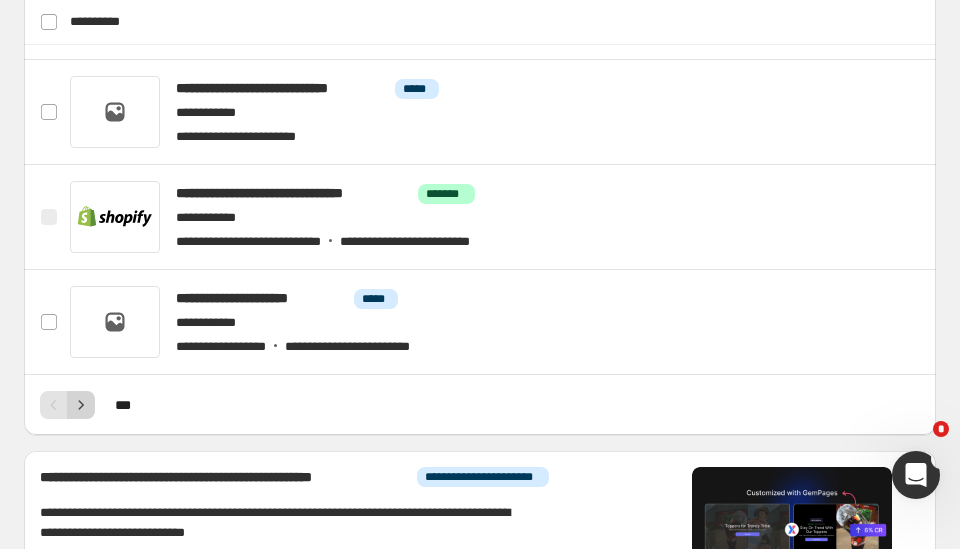click 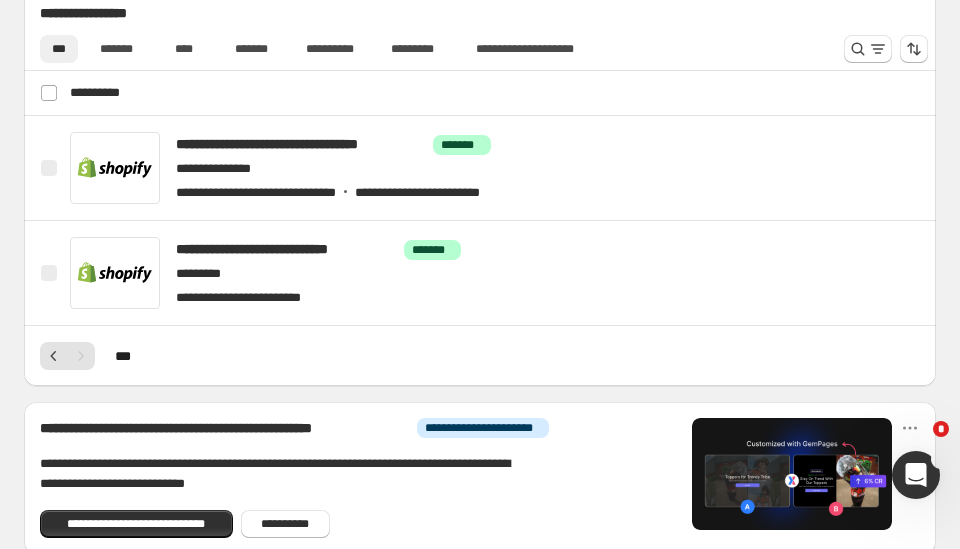 scroll, scrollTop: 712, scrollLeft: 0, axis: vertical 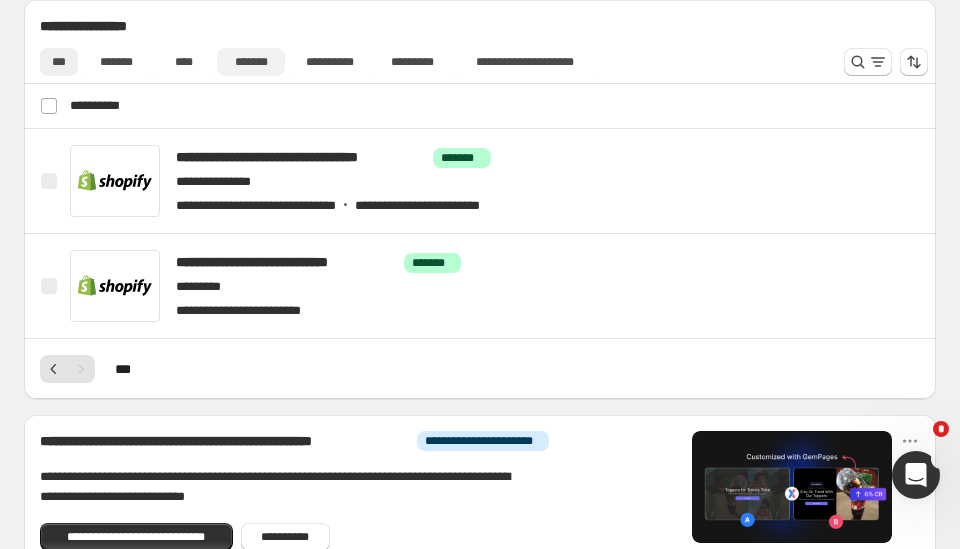 click on "*******" at bounding box center [251, 62] 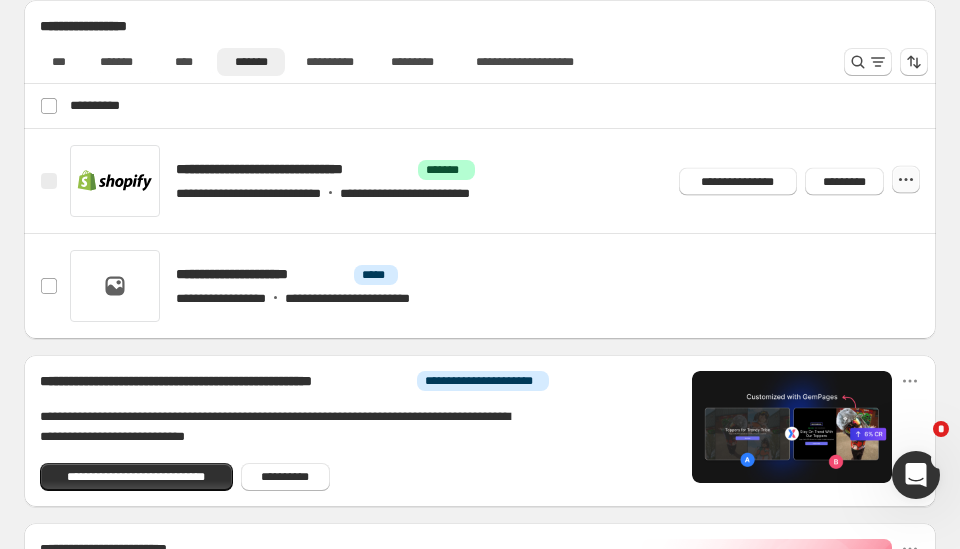 click 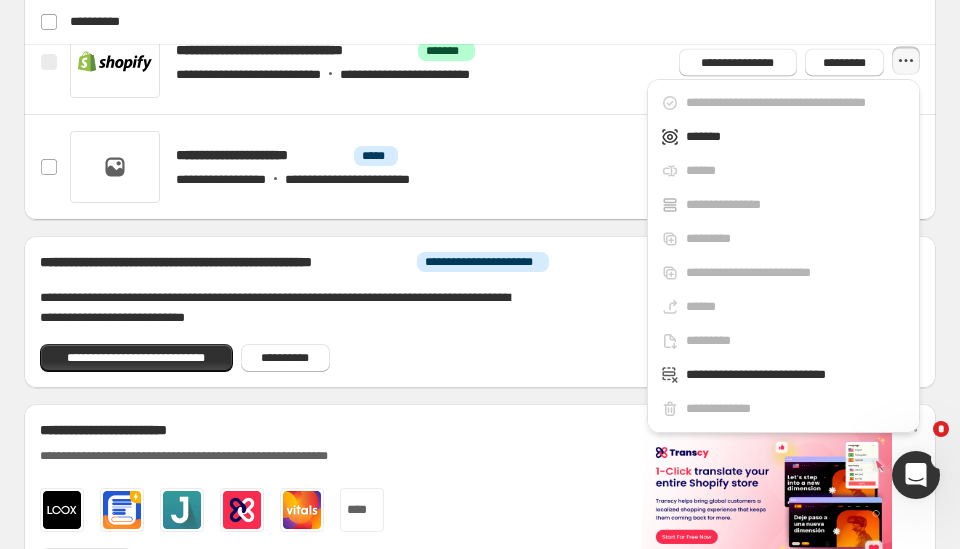 scroll, scrollTop: 818, scrollLeft: 0, axis: vertical 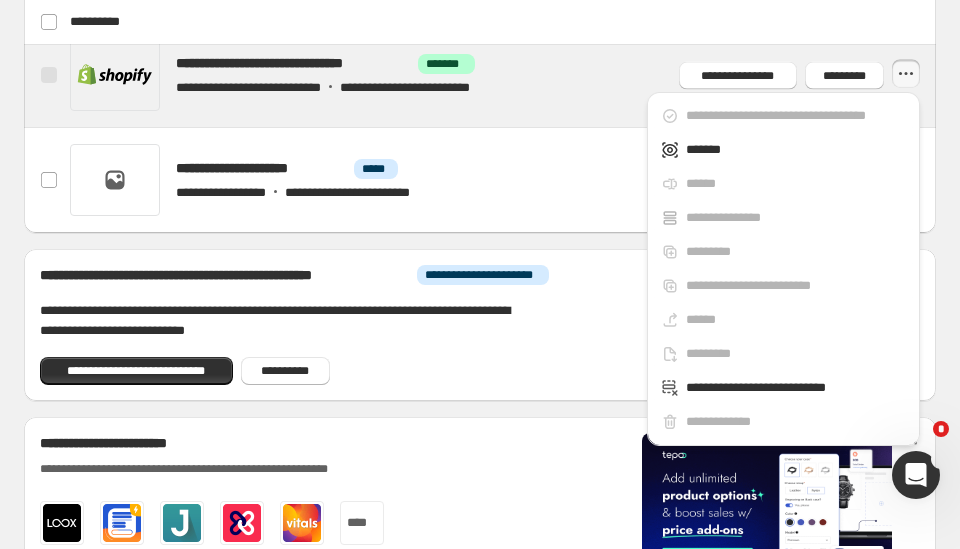 click at bounding box center [49, 75] 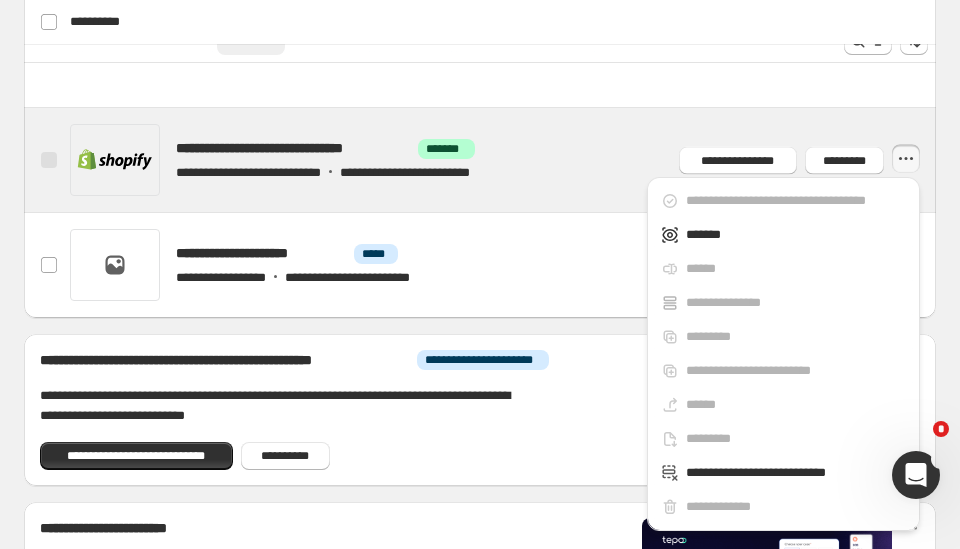 scroll, scrollTop: 708, scrollLeft: 0, axis: vertical 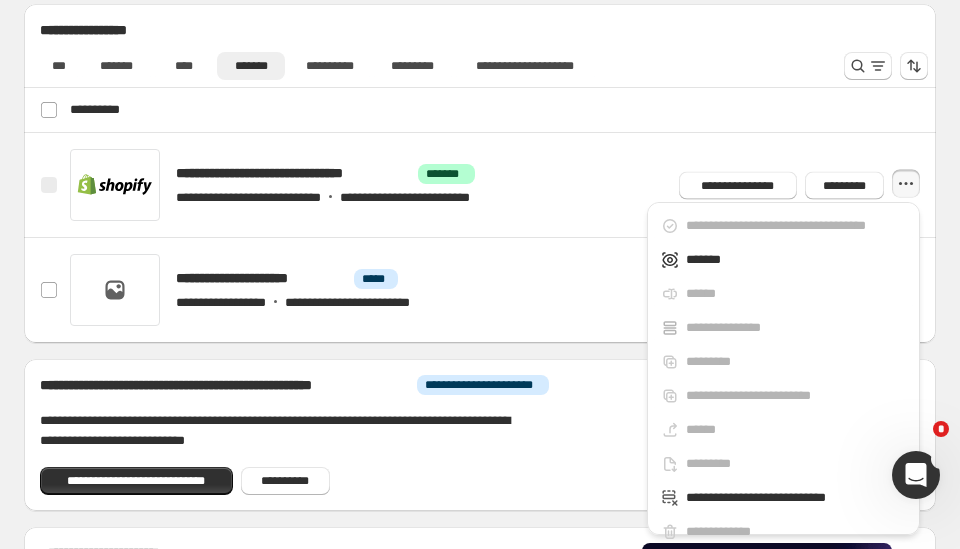 click on "**********" at bounding box center [482, 110] 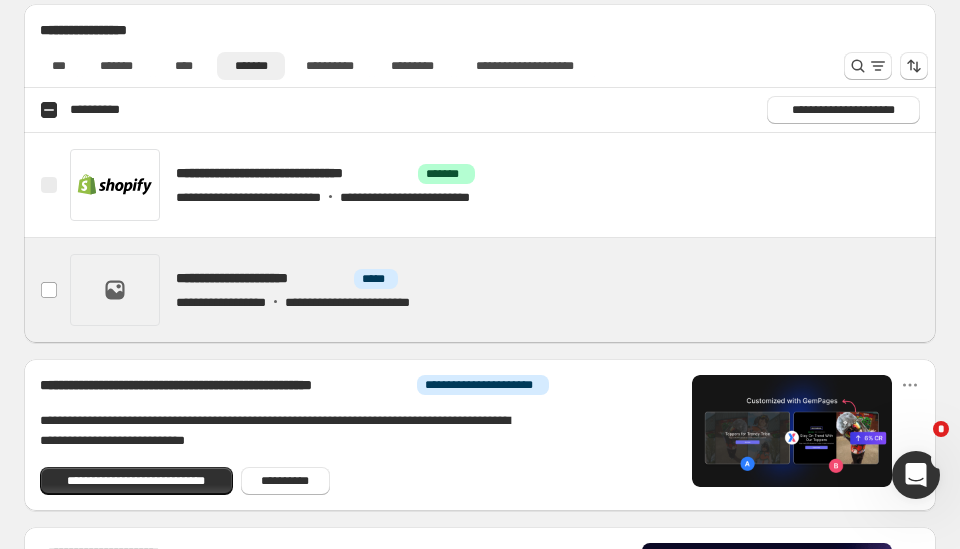 click on "**********" at bounding box center [85, 110] 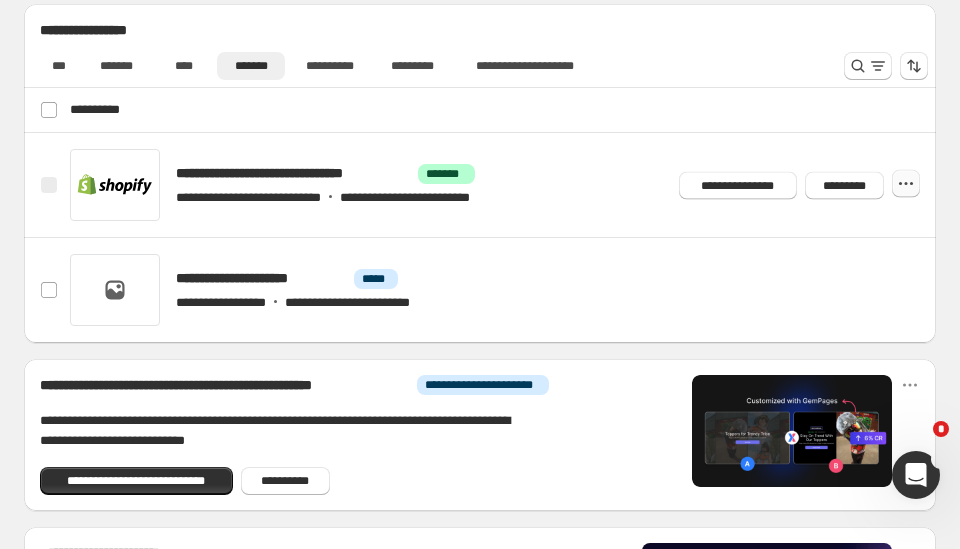 click 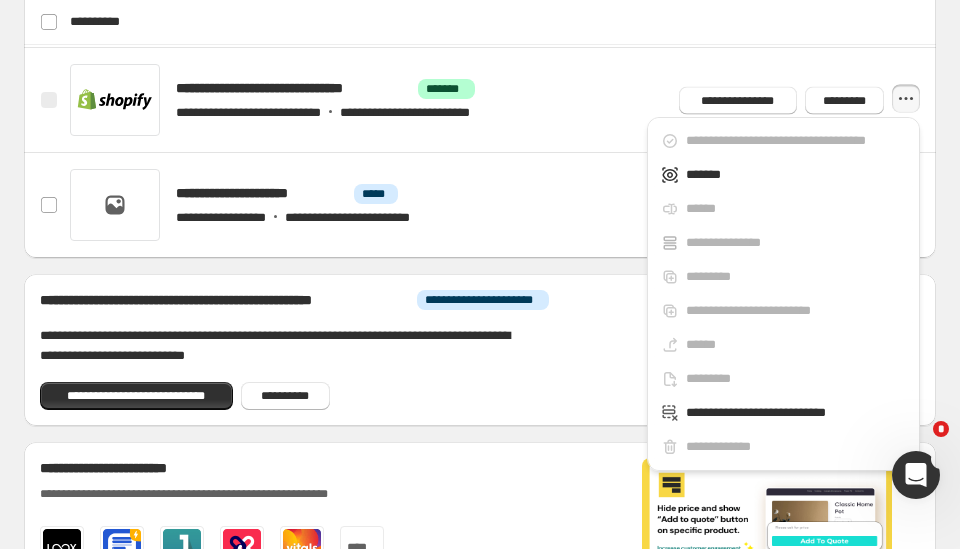 scroll, scrollTop: 800, scrollLeft: 0, axis: vertical 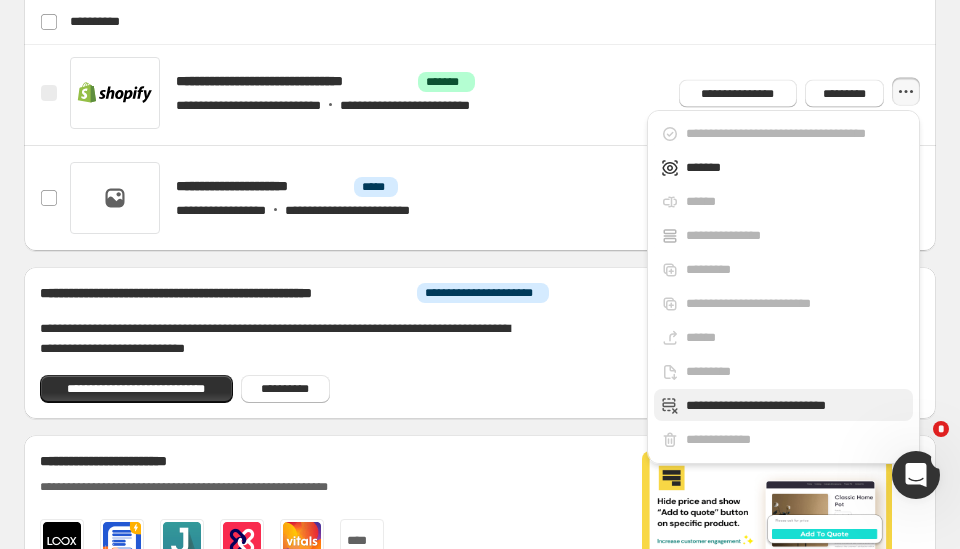 click on "**********" at bounding box center [796, 406] 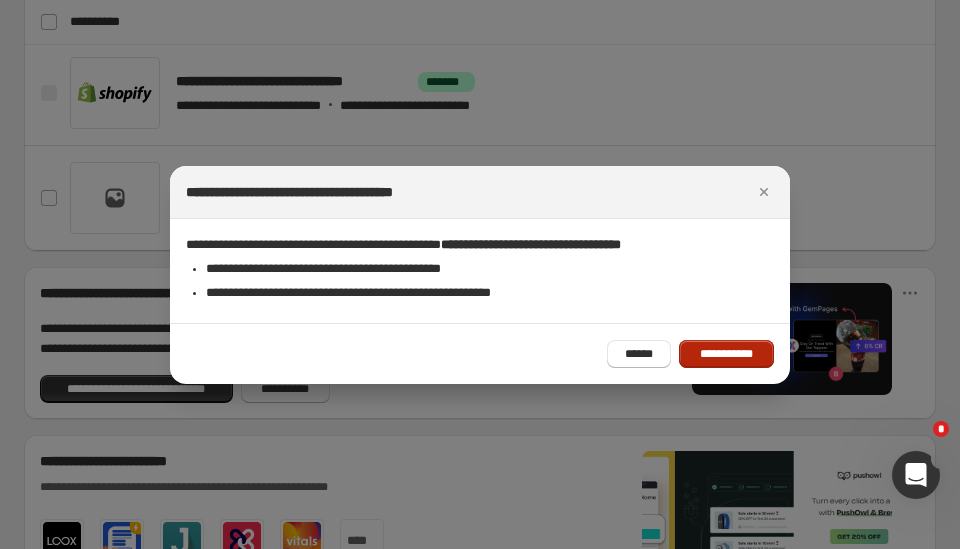 click on "**********" at bounding box center (726, 354) 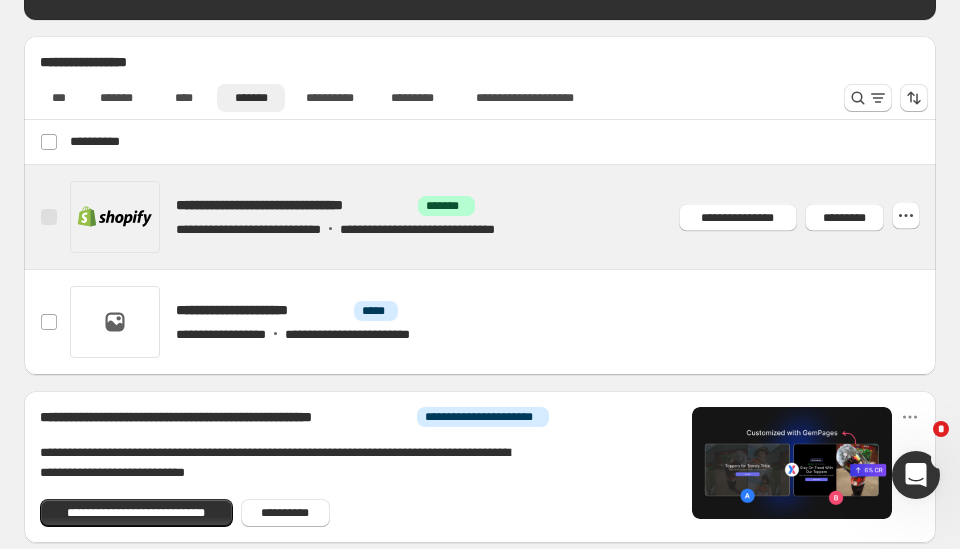 scroll, scrollTop: 662, scrollLeft: 0, axis: vertical 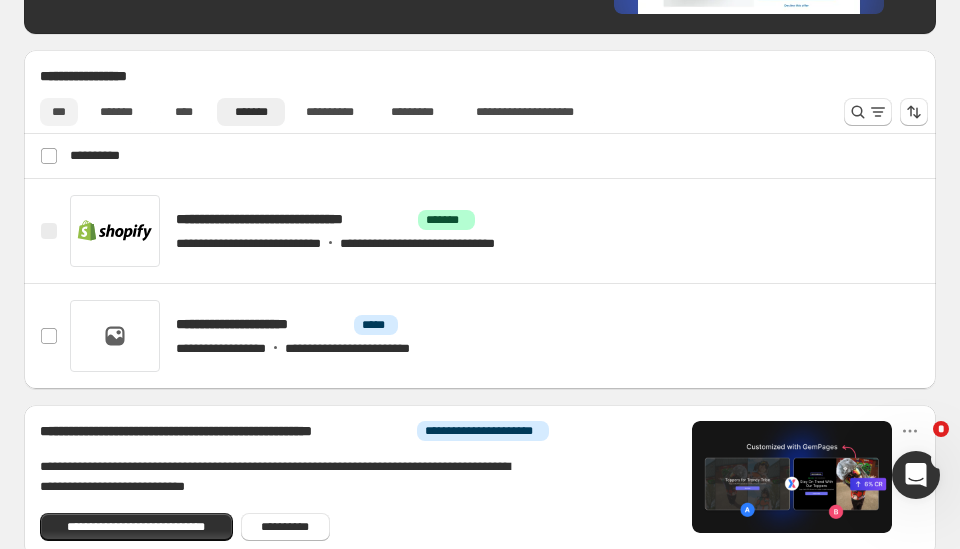 click on "***" at bounding box center [59, 112] 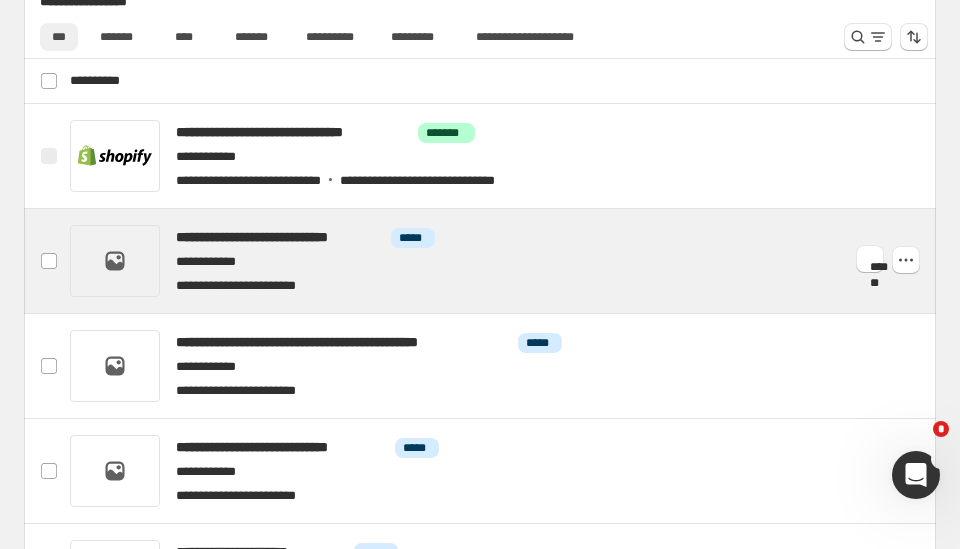 scroll, scrollTop: 742, scrollLeft: 0, axis: vertical 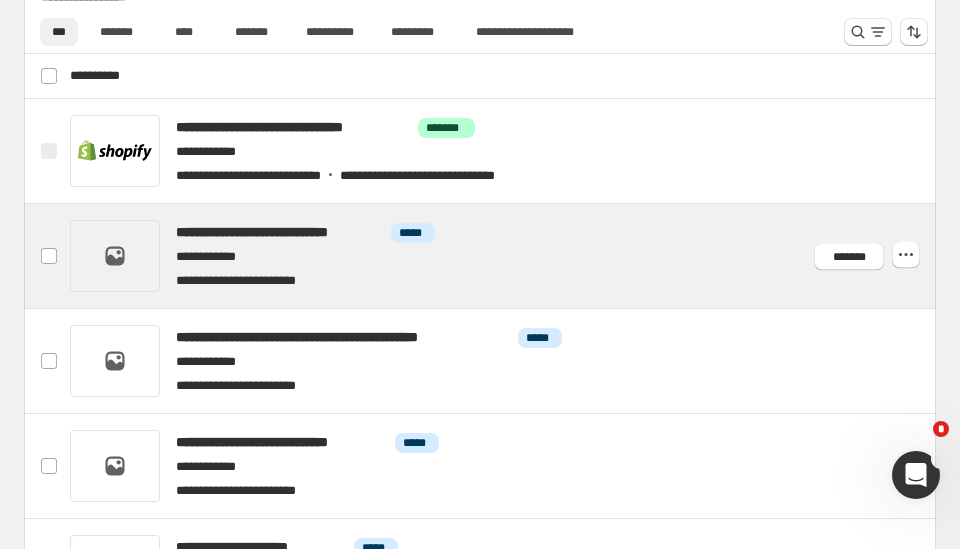 click at bounding box center (503, 256) 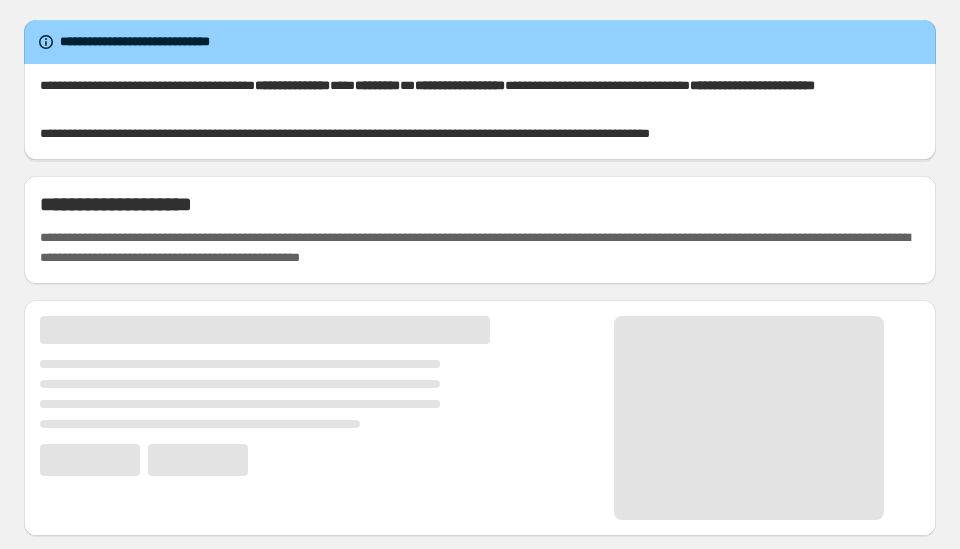 scroll, scrollTop: 0, scrollLeft: 0, axis: both 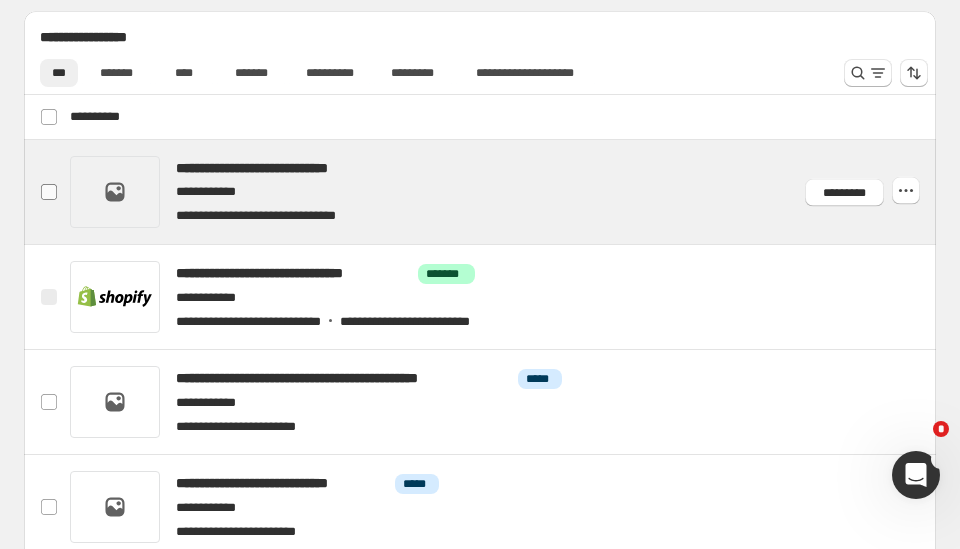 click at bounding box center [49, 192] 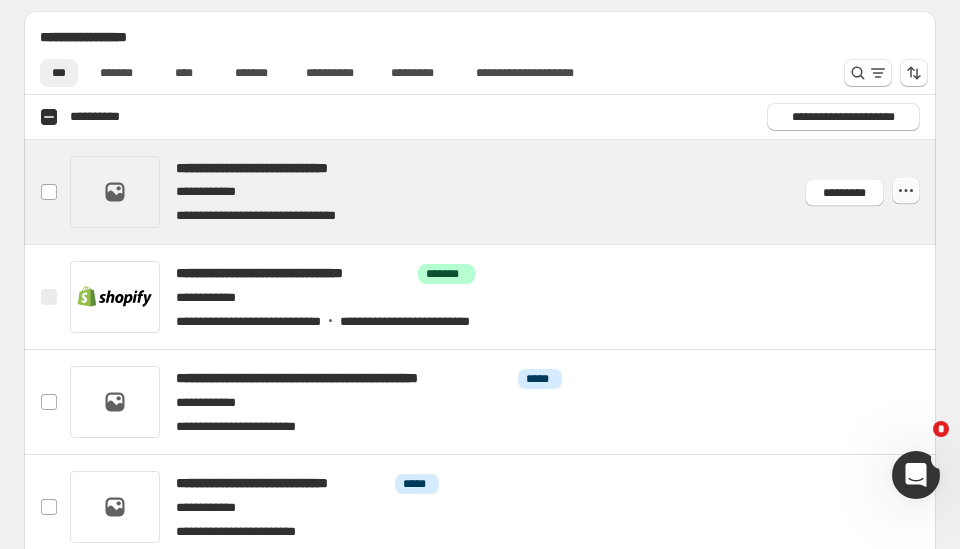 click 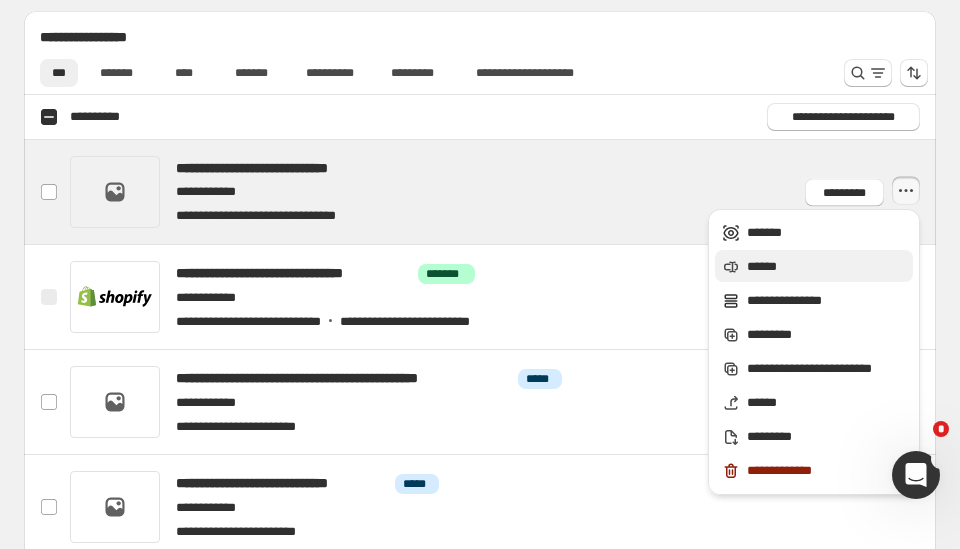 click on "******" at bounding box center (827, 267) 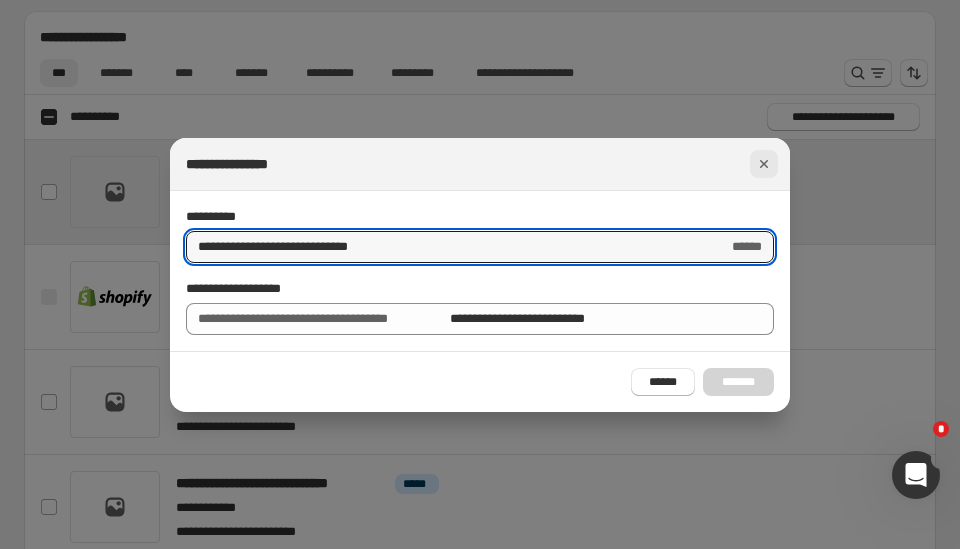 click 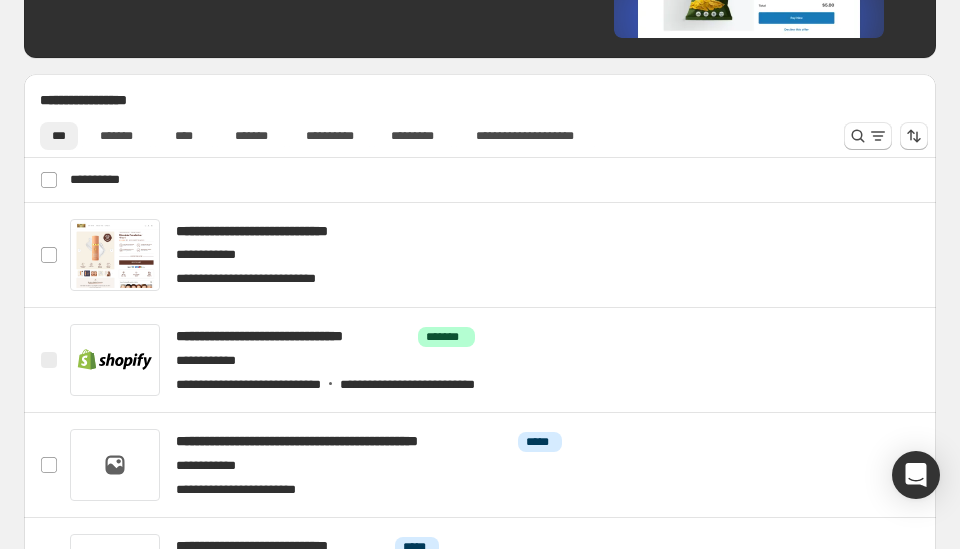 scroll, scrollTop: 657, scrollLeft: 0, axis: vertical 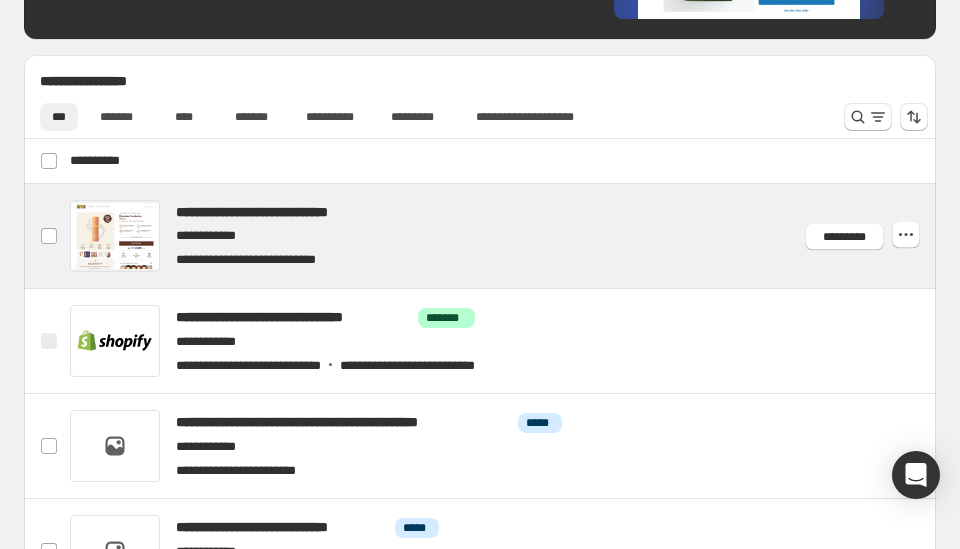 click at bounding box center (503, 236) 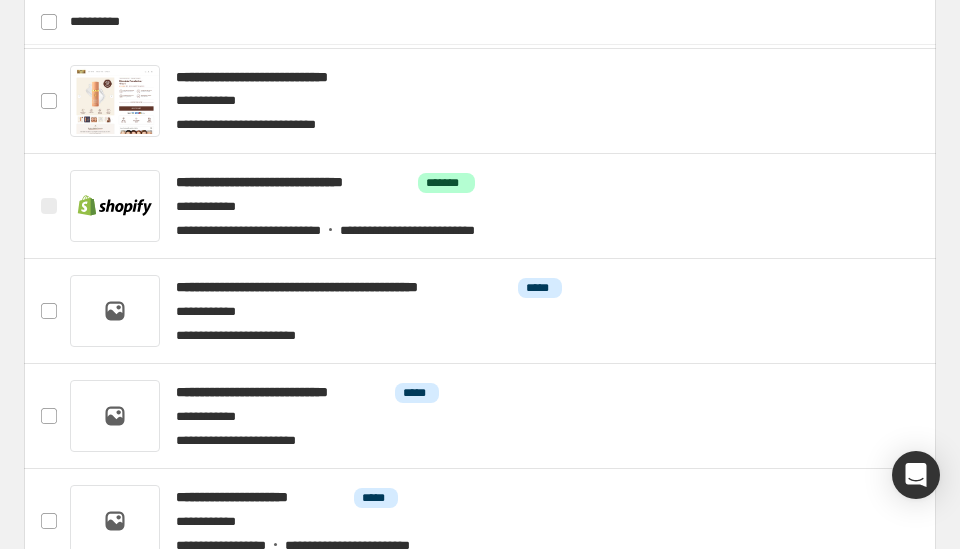 scroll, scrollTop: 799, scrollLeft: 0, axis: vertical 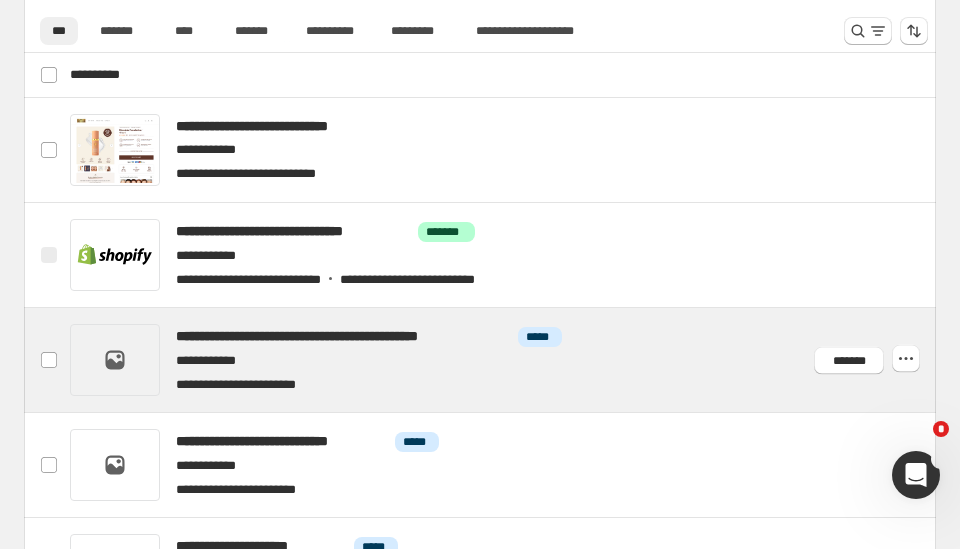 click at bounding box center [503, 360] 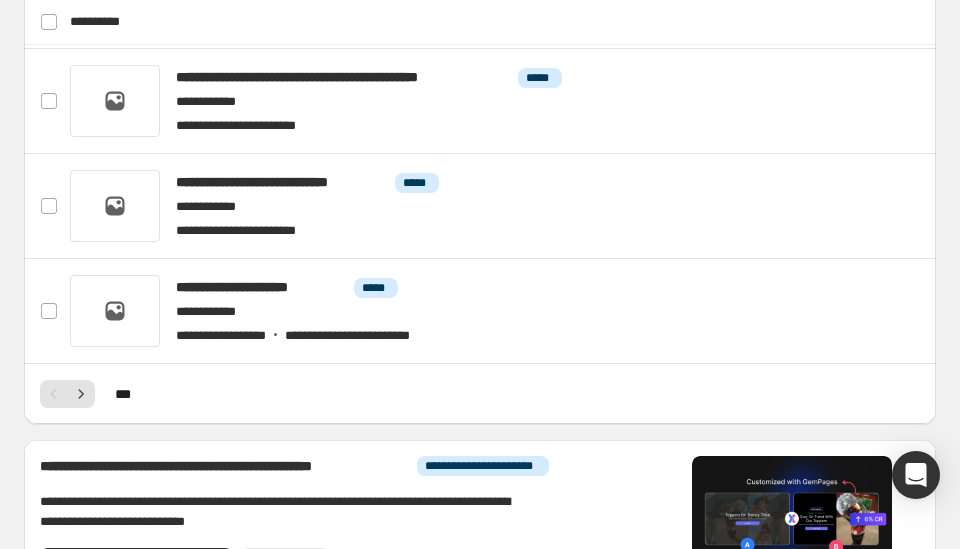 scroll, scrollTop: 1003, scrollLeft: 0, axis: vertical 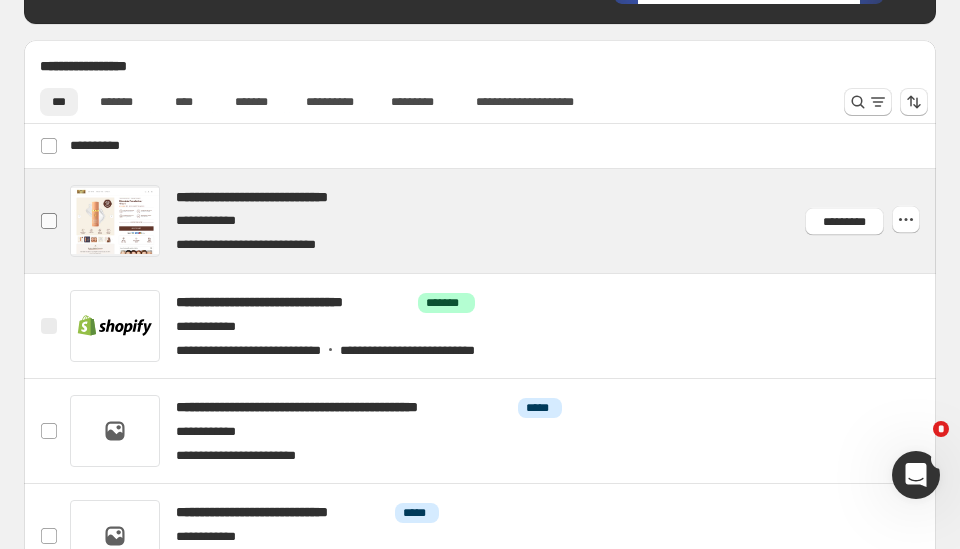 click at bounding box center (49, 221) 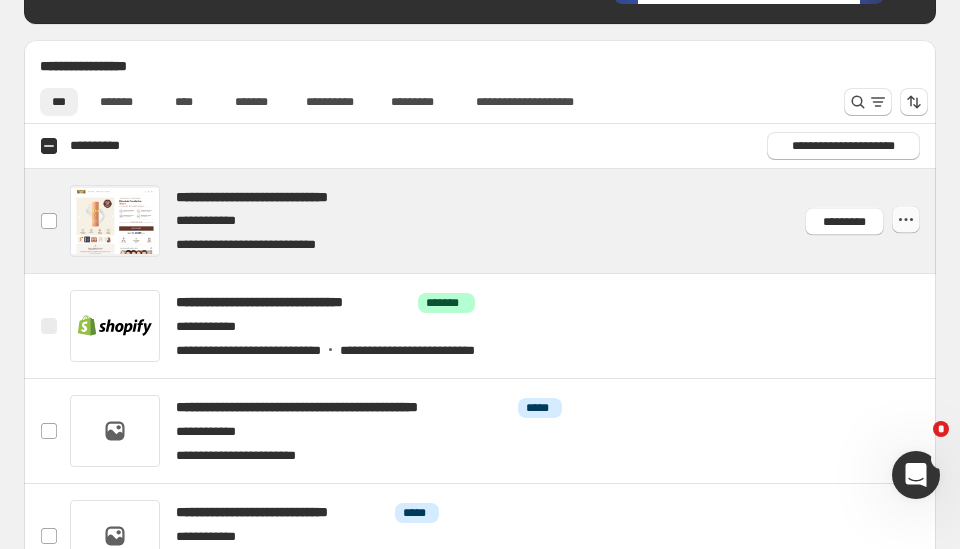 click 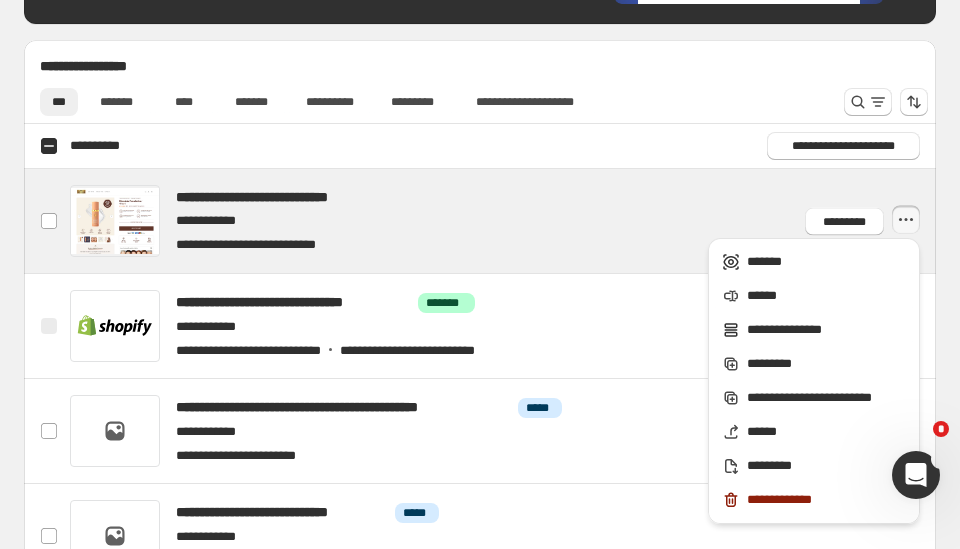 click 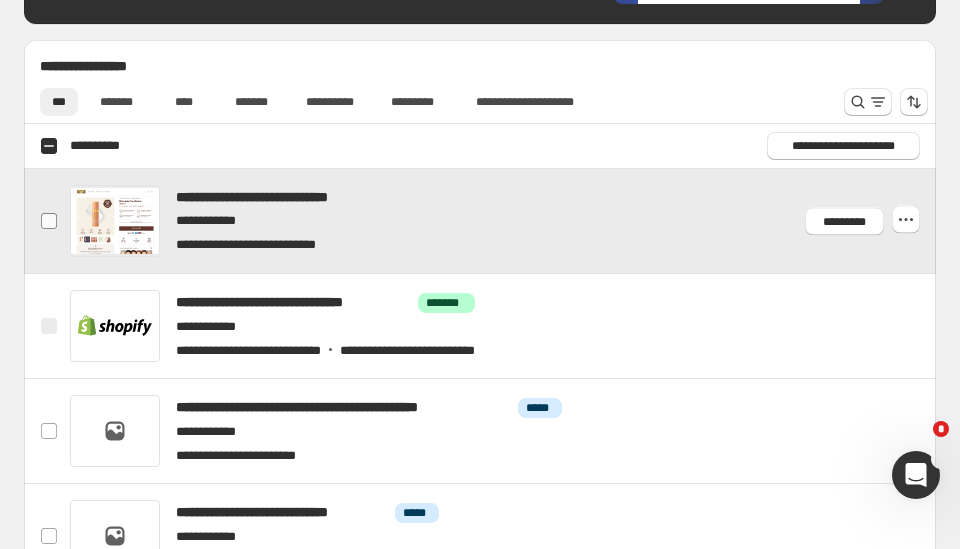 click at bounding box center [49, 221] 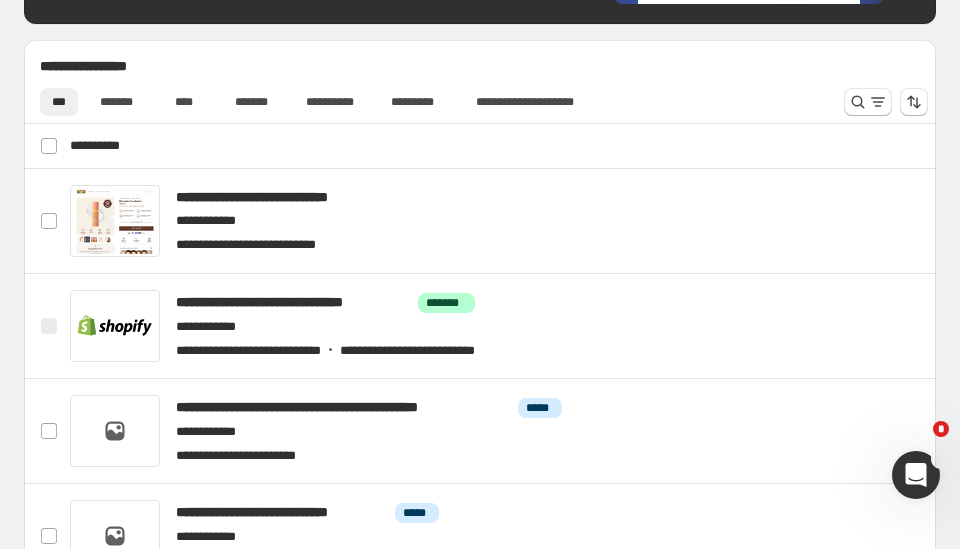 click 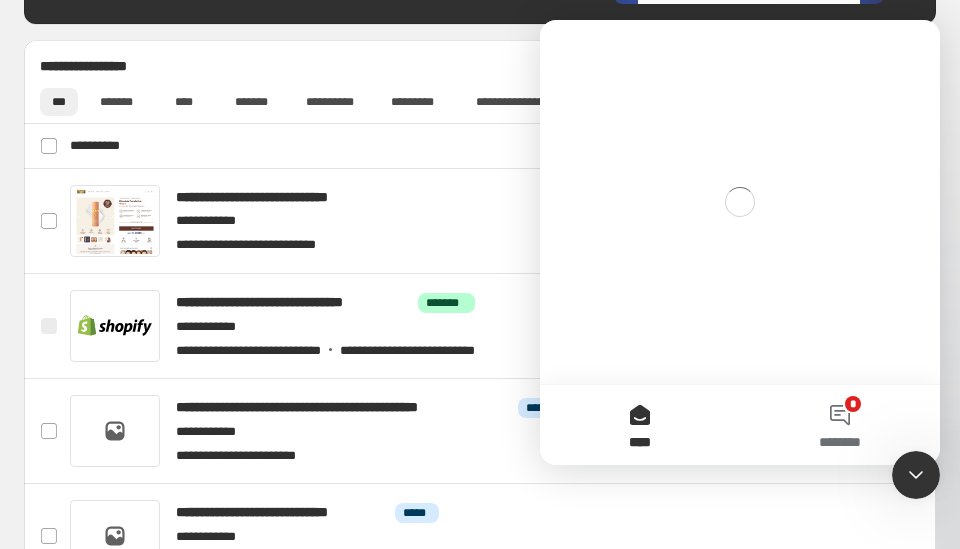 scroll, scrollTop: 0, scrollLeft: 0, axis: both 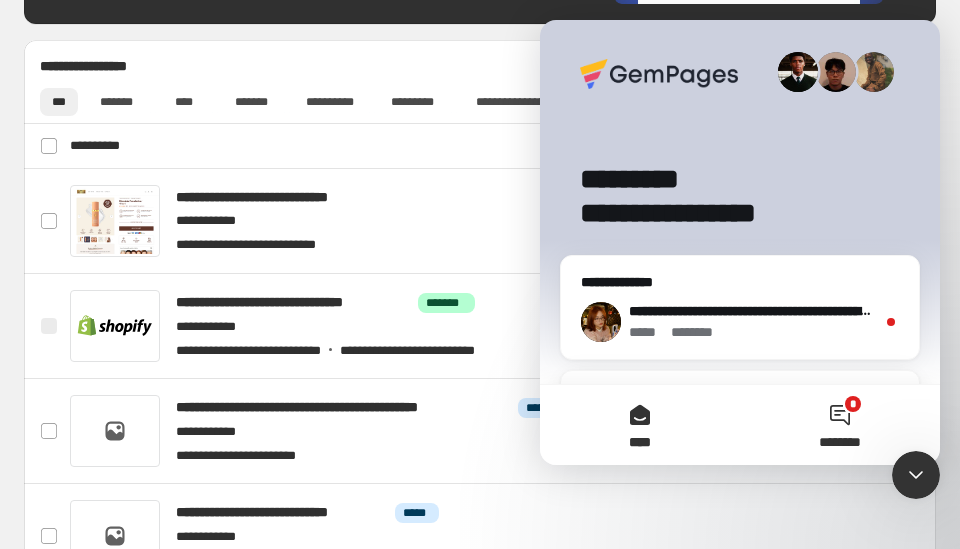 click on "* ********" at bounding box center (840, 425) 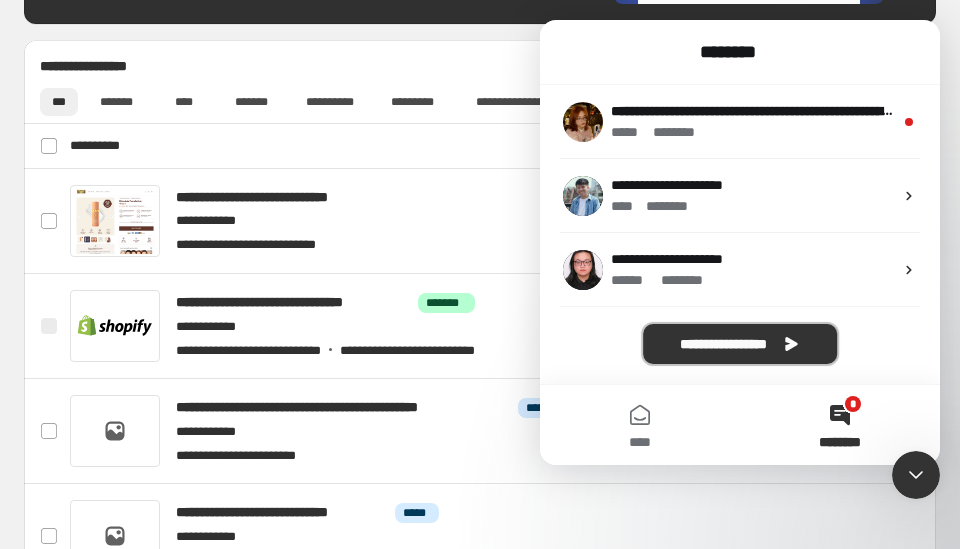click on "**********" at bounding box center (740, 344) 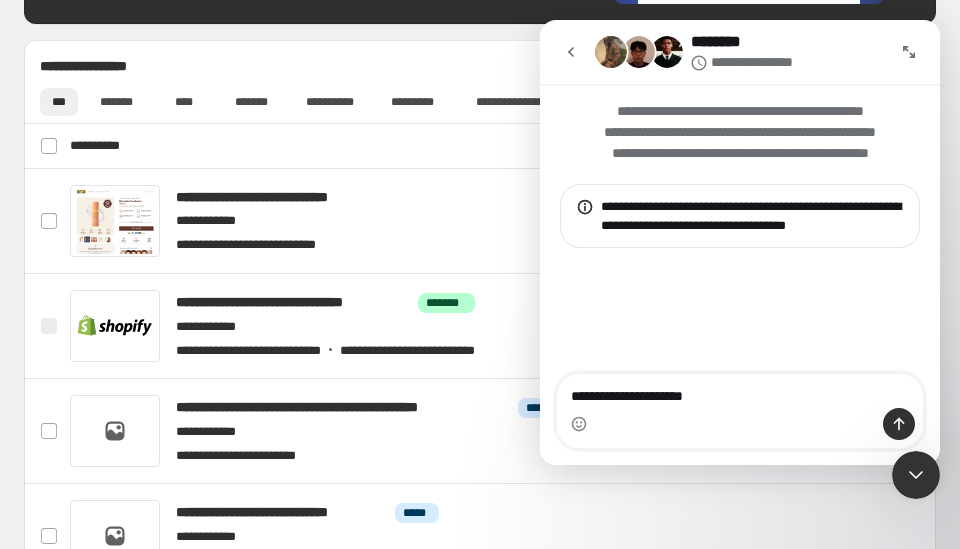 type on "**********" 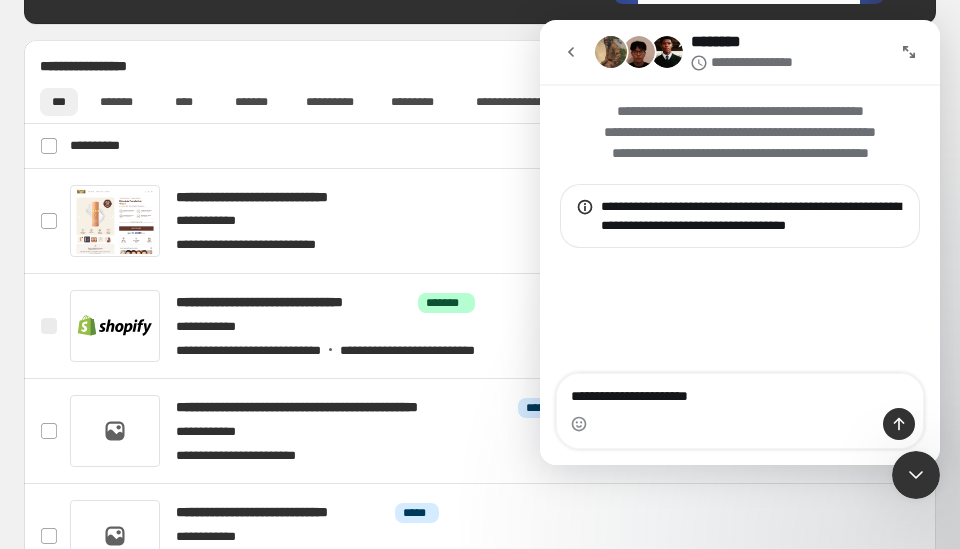 type 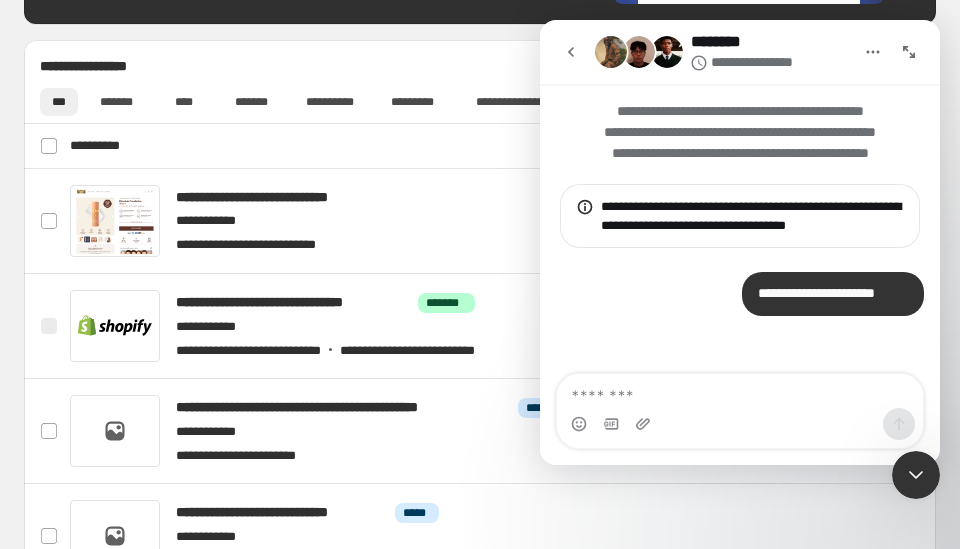 click 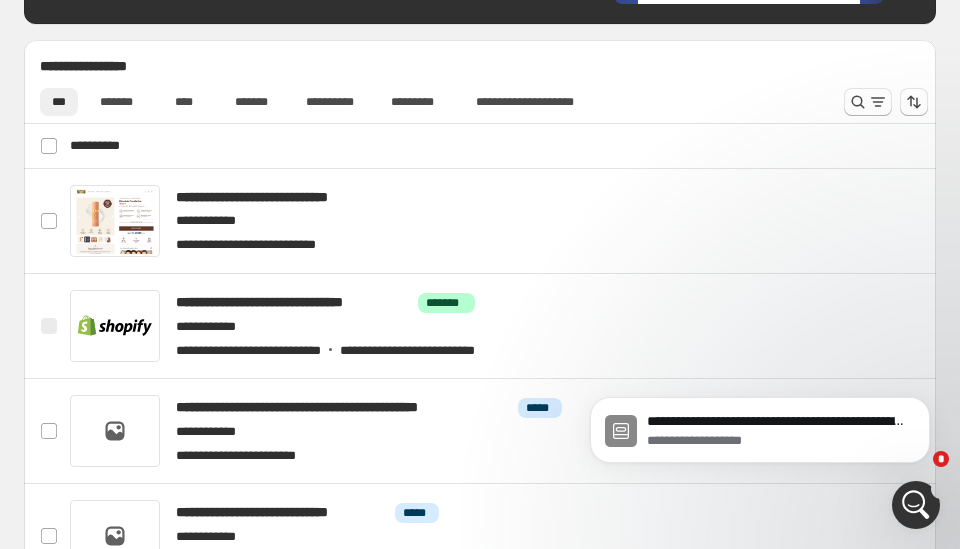 scroll, scrollTop: 0, scrollLeft: 0, axis: both 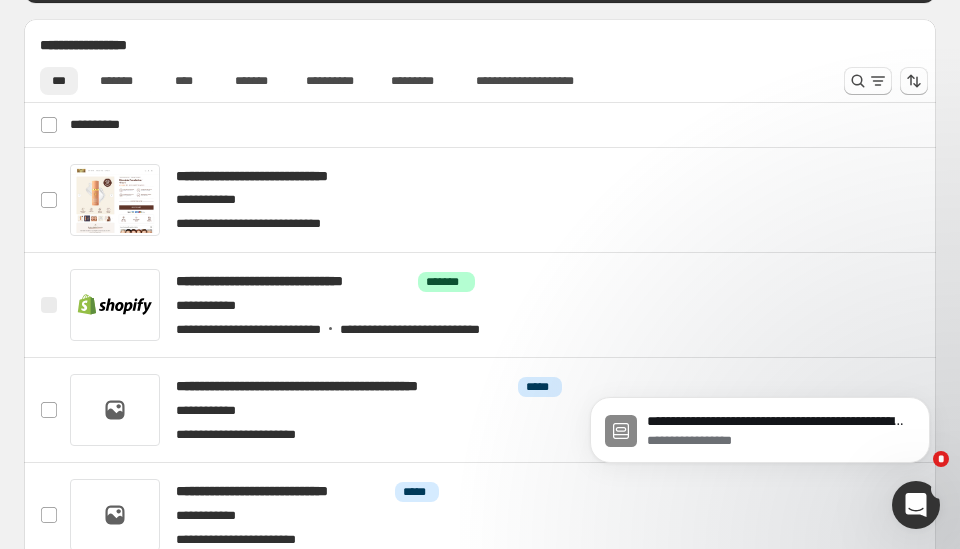 click 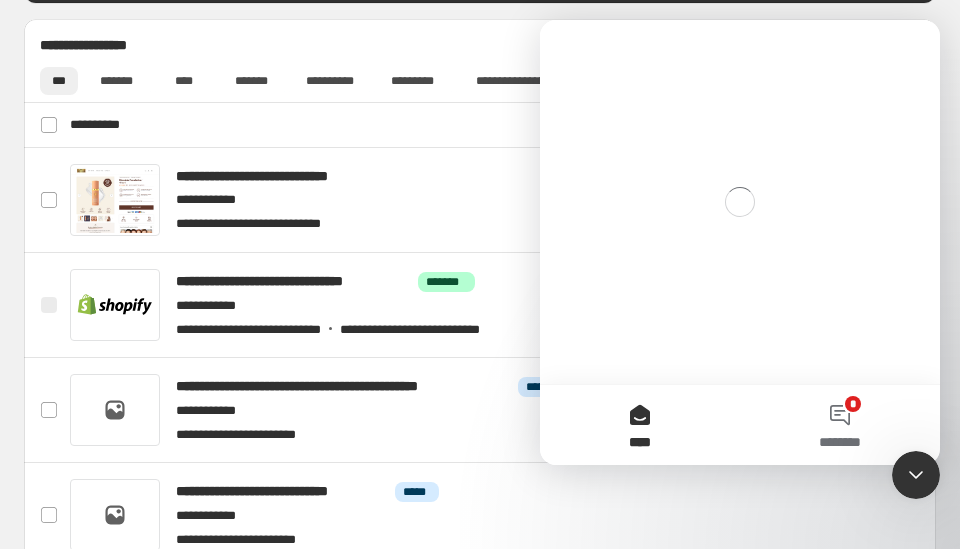 scroll, scrollTop: 0, scrollLeft: 0, axis: both 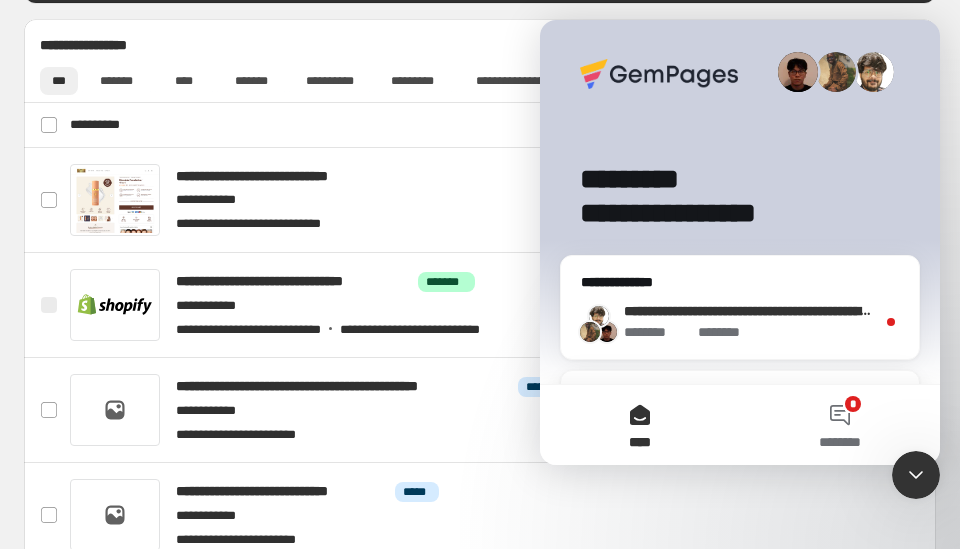 click on "******** * ******" at bounding box center [749, 332] 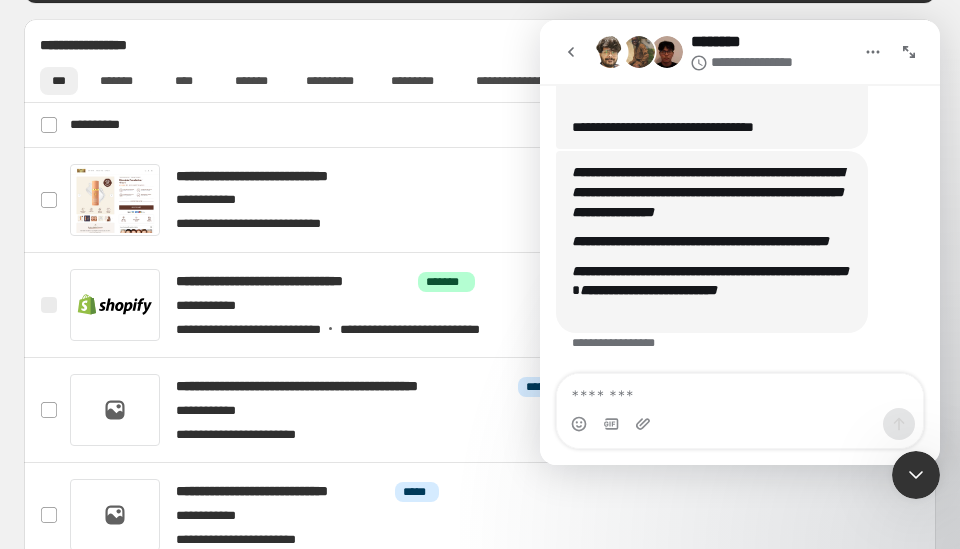 scroll, scrollTop: 432, scrollLeft: 0, axis: vertical 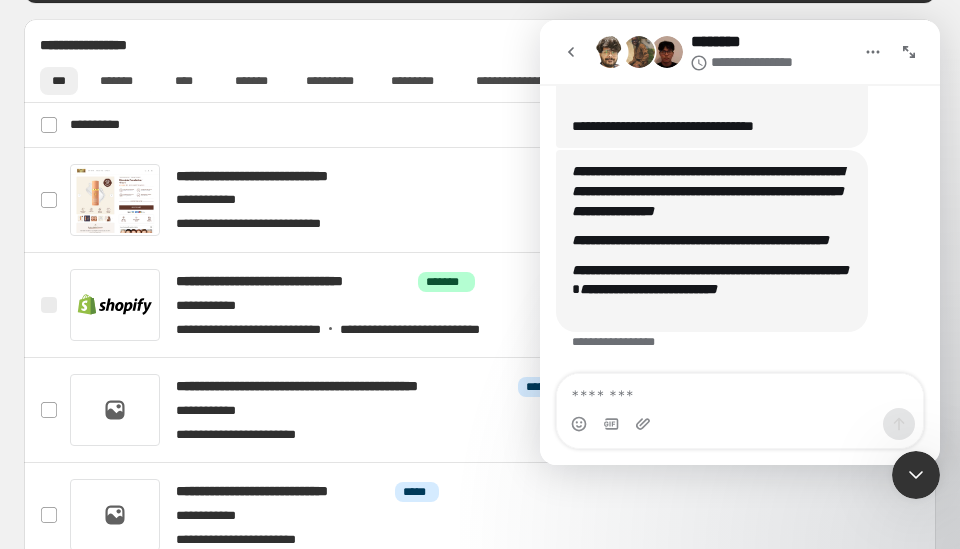 click 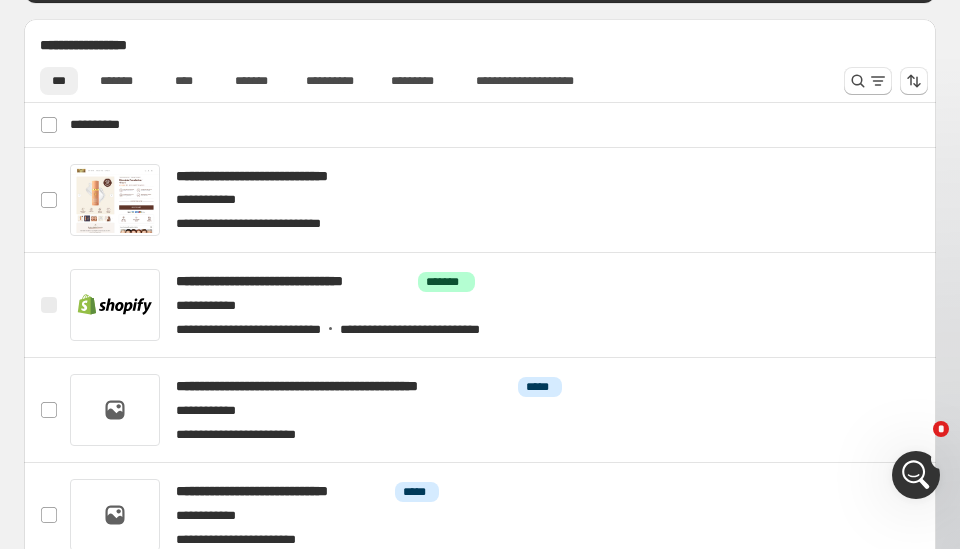 scroll, scrollTop: 0, scrollLeft: 0, axis: both 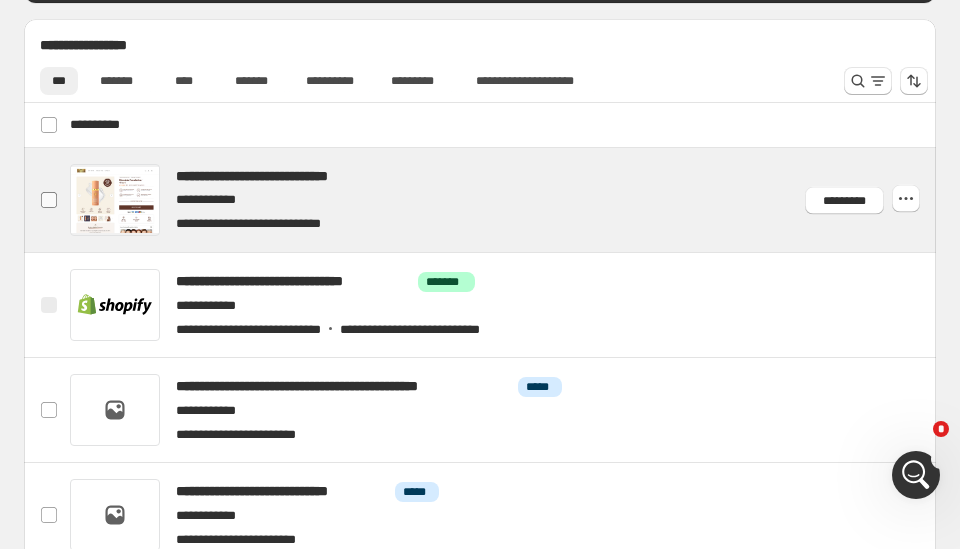 click at bounding box center (49, 200) 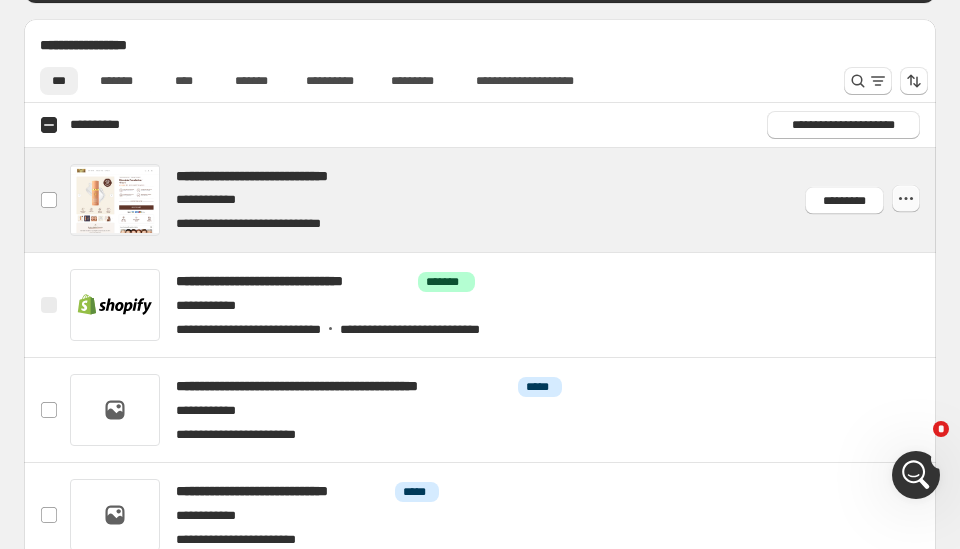 click 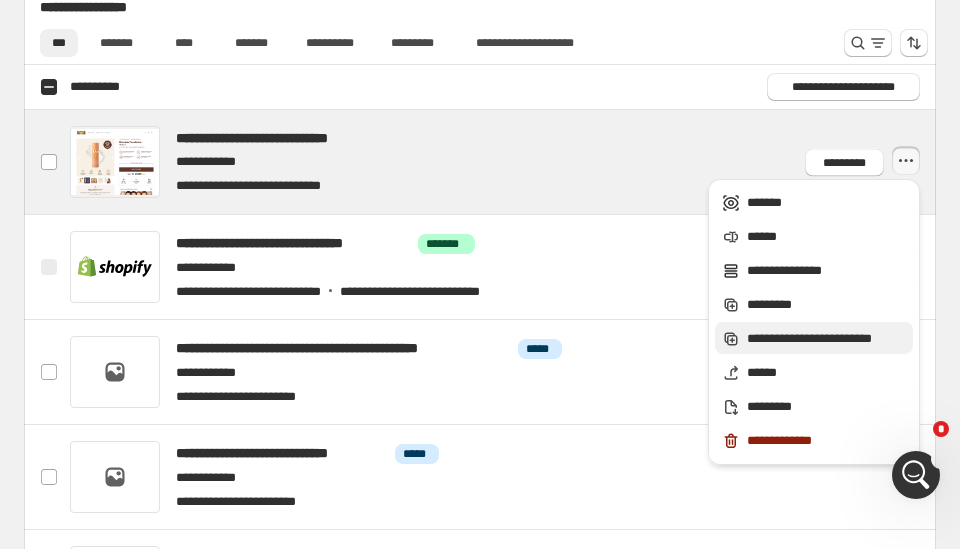 scroll, scrollTop: 745, scrollLeft: 0, axis: vertical 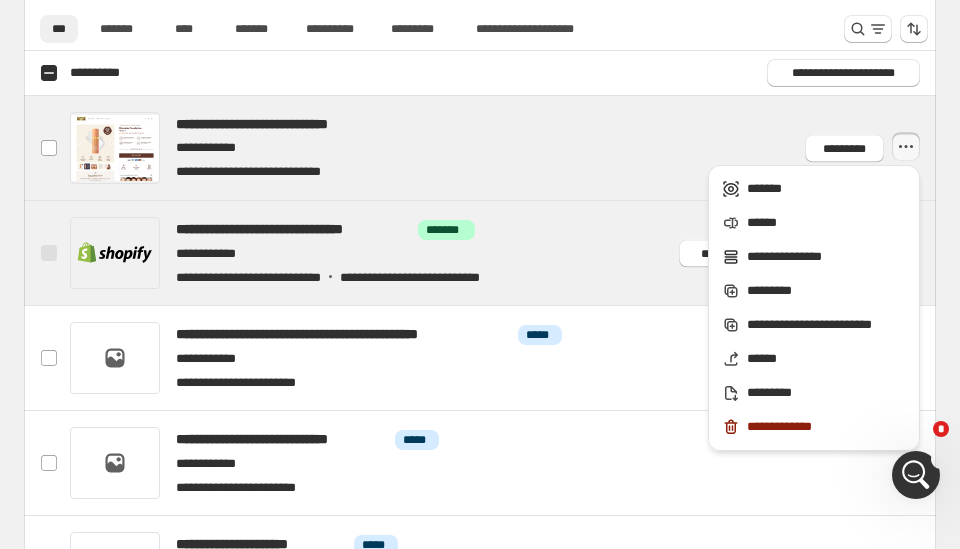 click at bounding box center (503, 253) 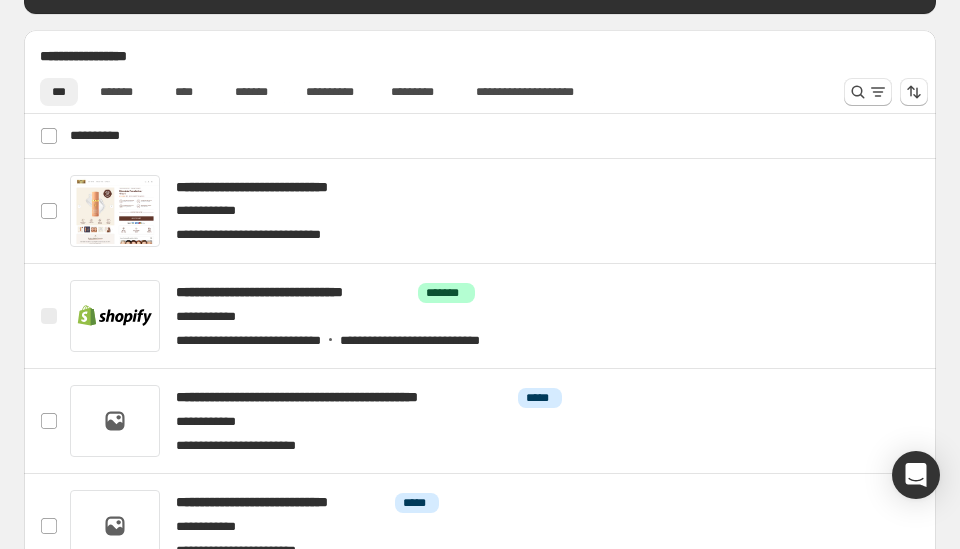 scroll, scrollTop: 765, scrollLeft: 0, axis: vertical 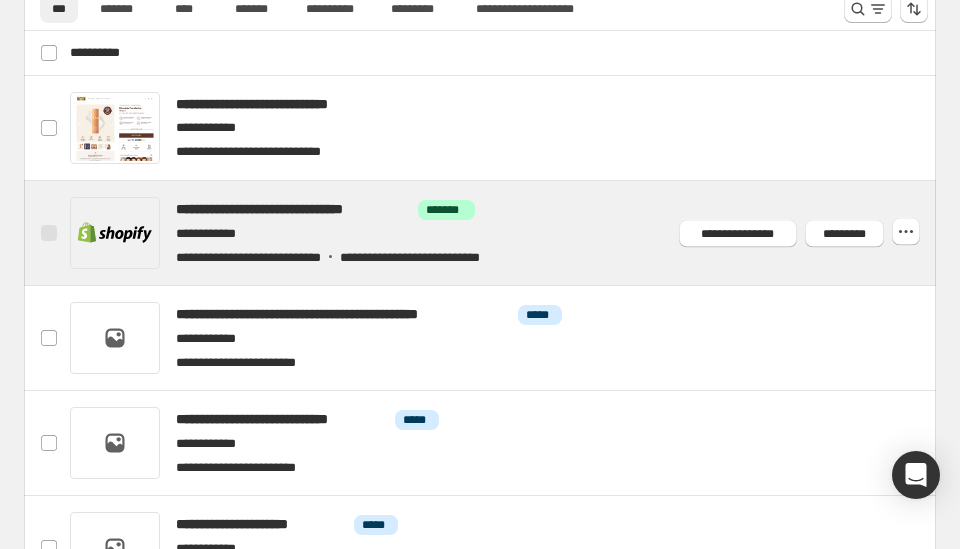 click at bounding box center [49, 233] 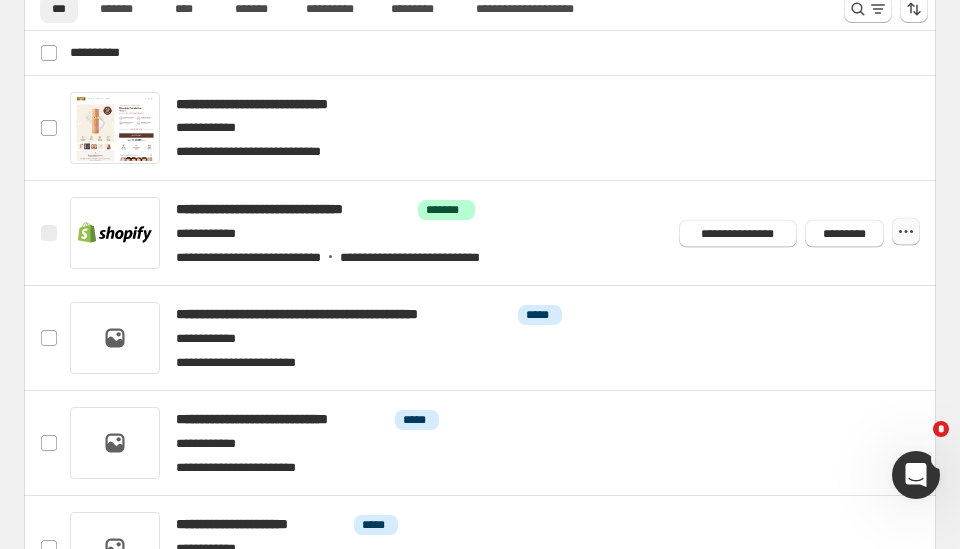 scroll, scrollTop: 0, scrollLeft: 0, axis: both 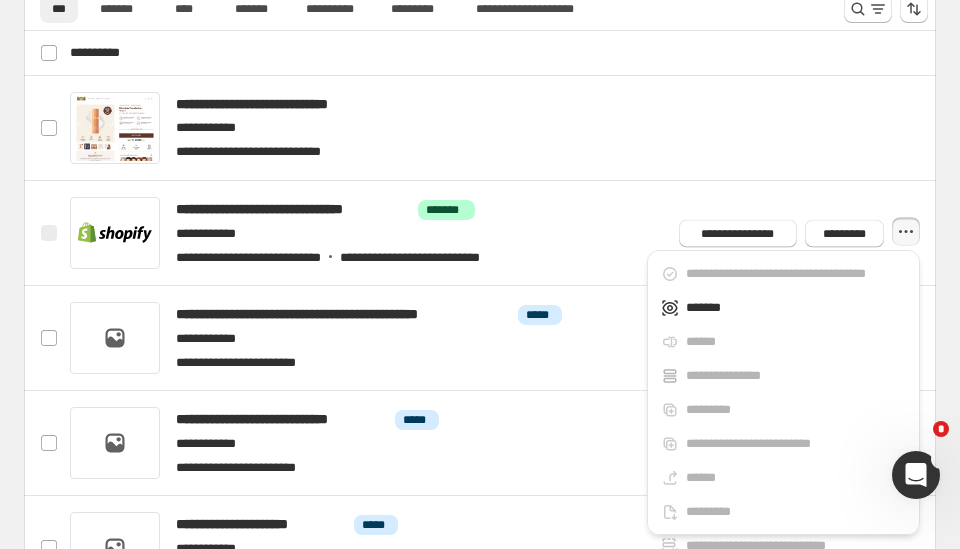 click at bounding box center (916, 475) 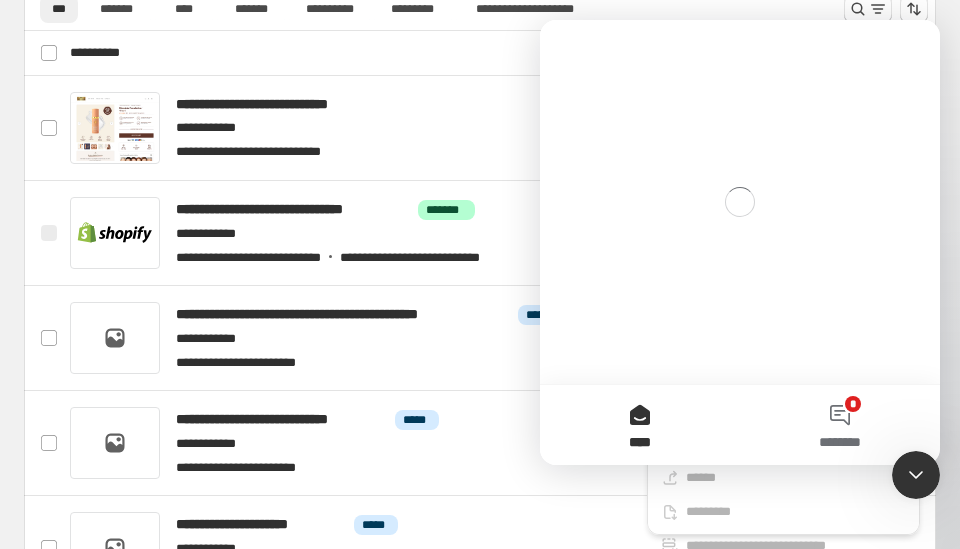 scroll, scrollTop: 0, scrollLeft: 0, axis: both 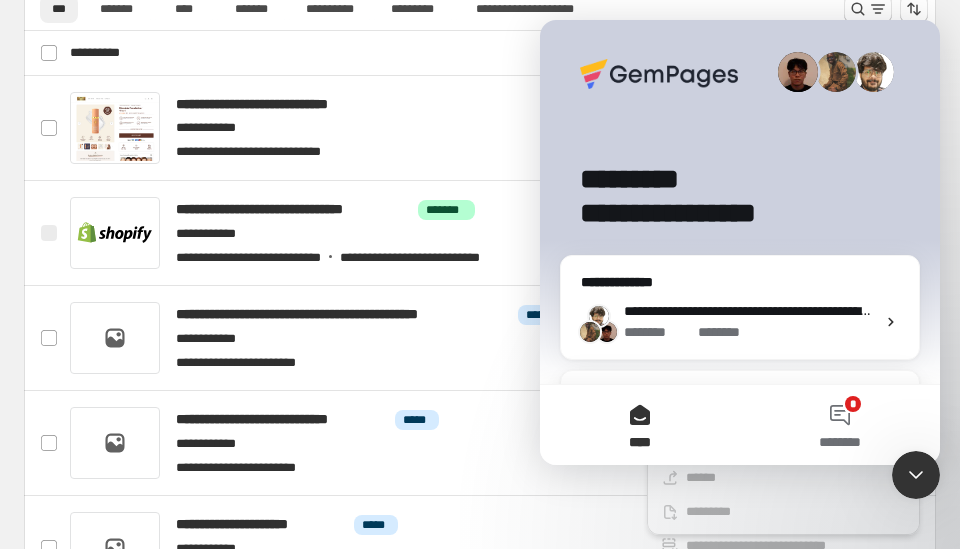 click 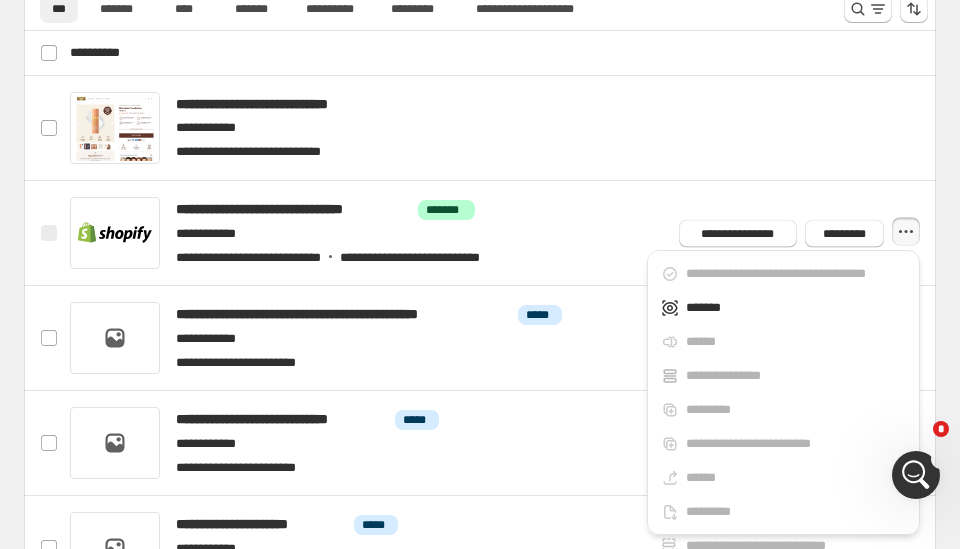 scroll, scrollTop: 0, scrollLeft: 0, axis: both 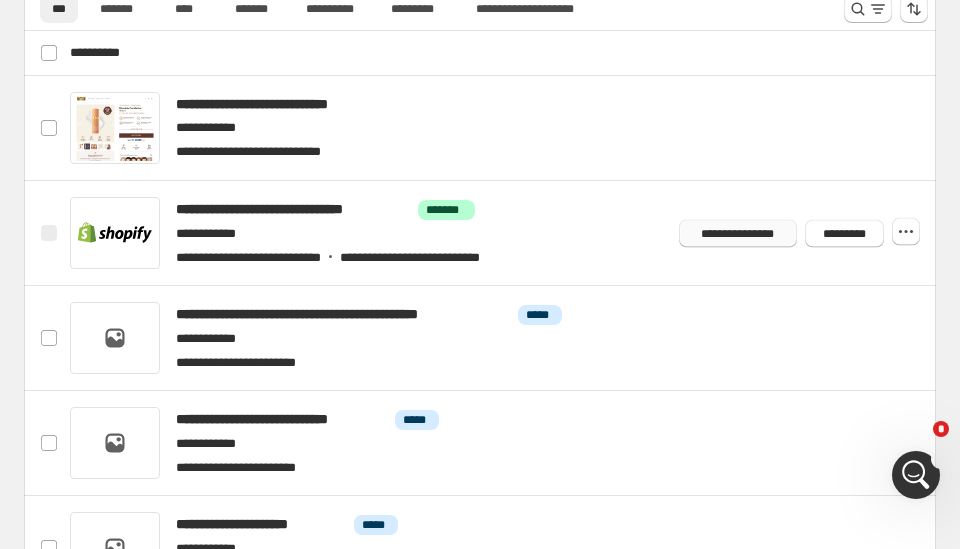 click on "**********" at bounding box center [738, 233] 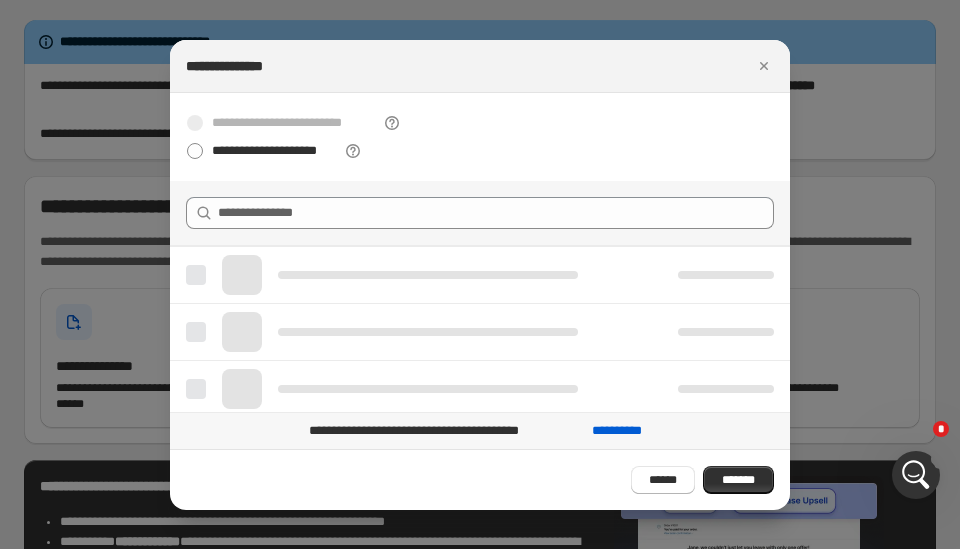 scroll, scrollTop: 0, scrollLeft: 0, axis: both 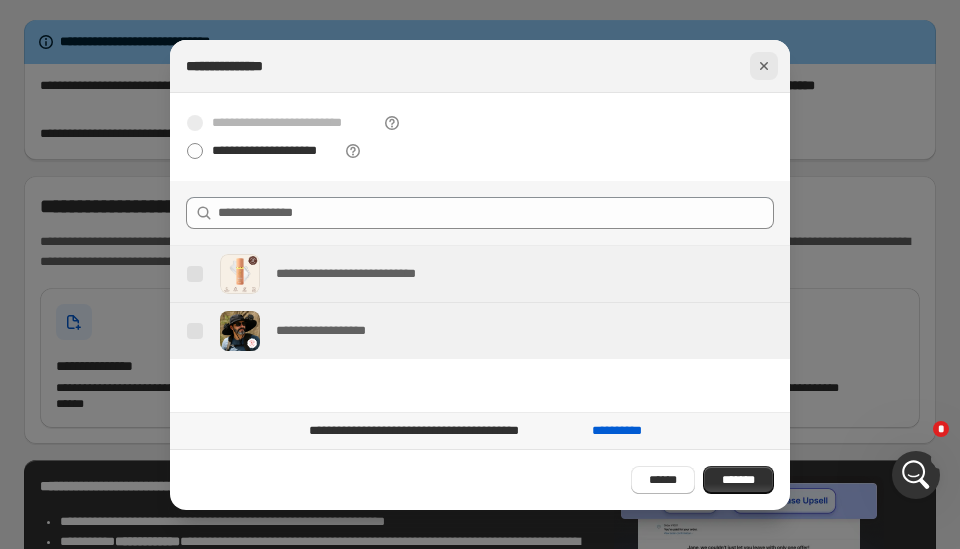 click 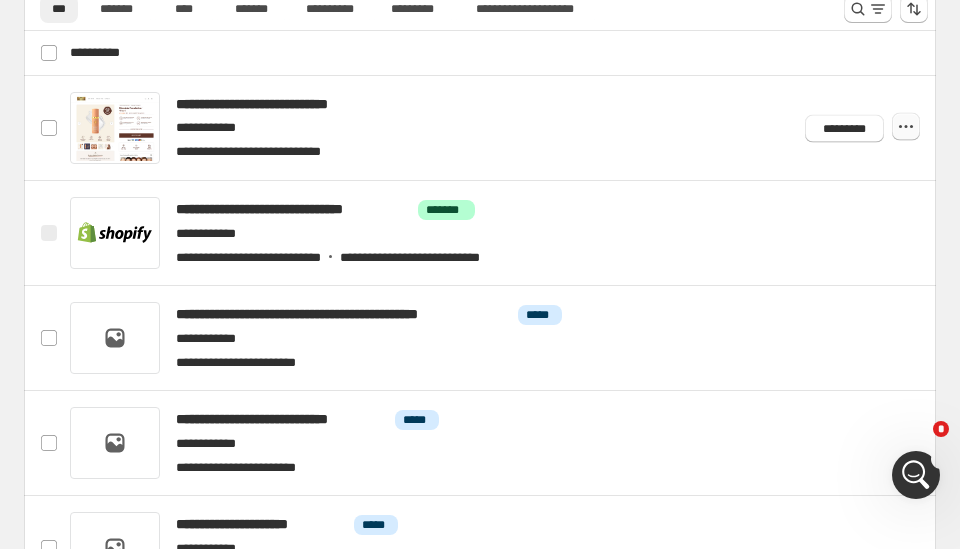 click 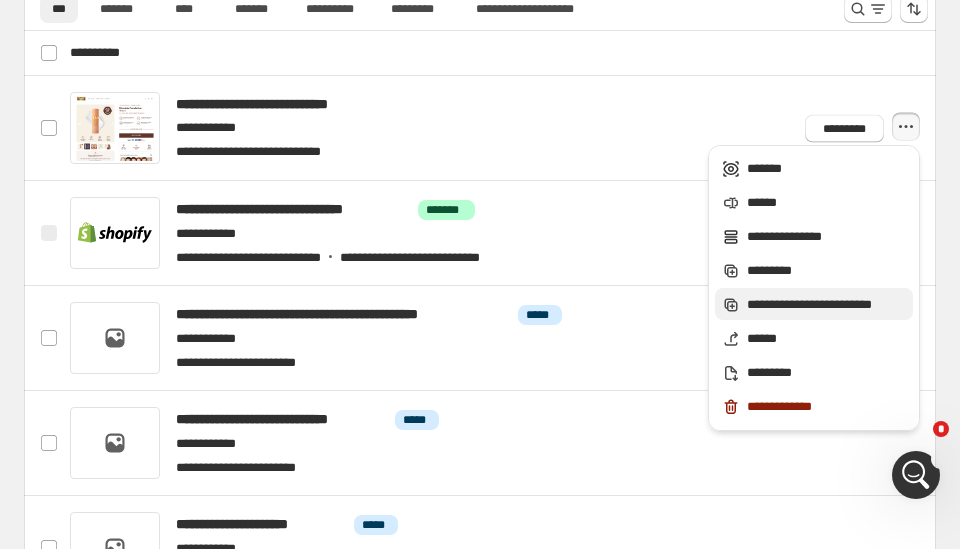 click on "**********" at bounding box center (827, 305) 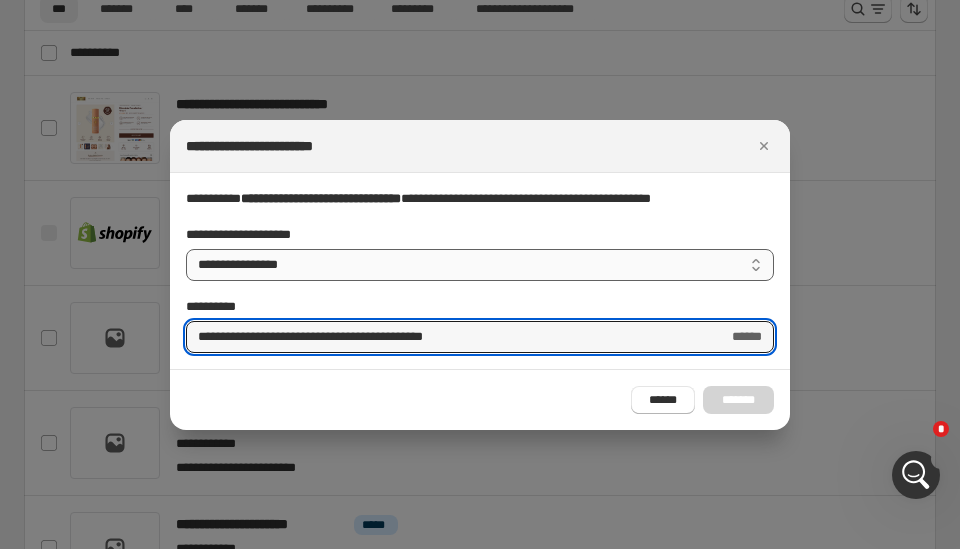 click on "**********" at bounding box center (480, 265) 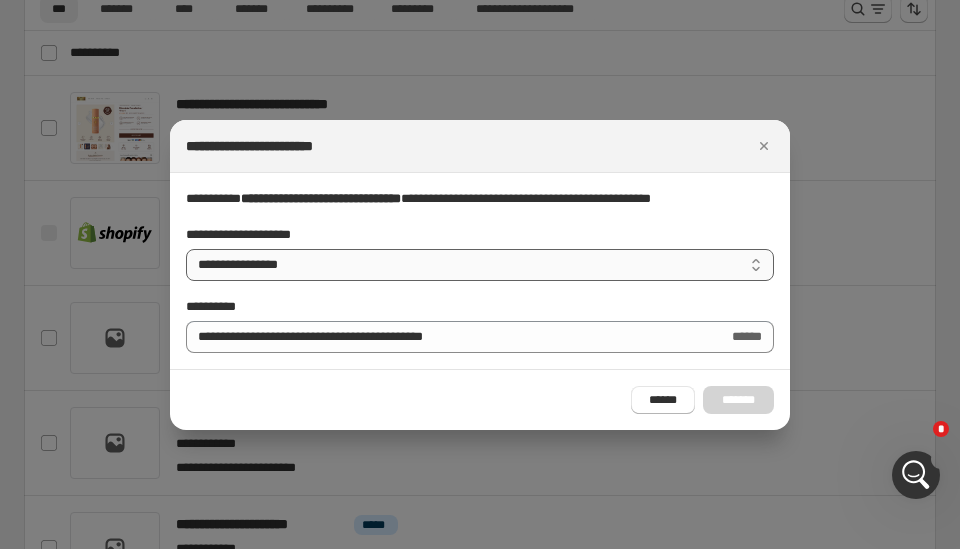 select on "**********" 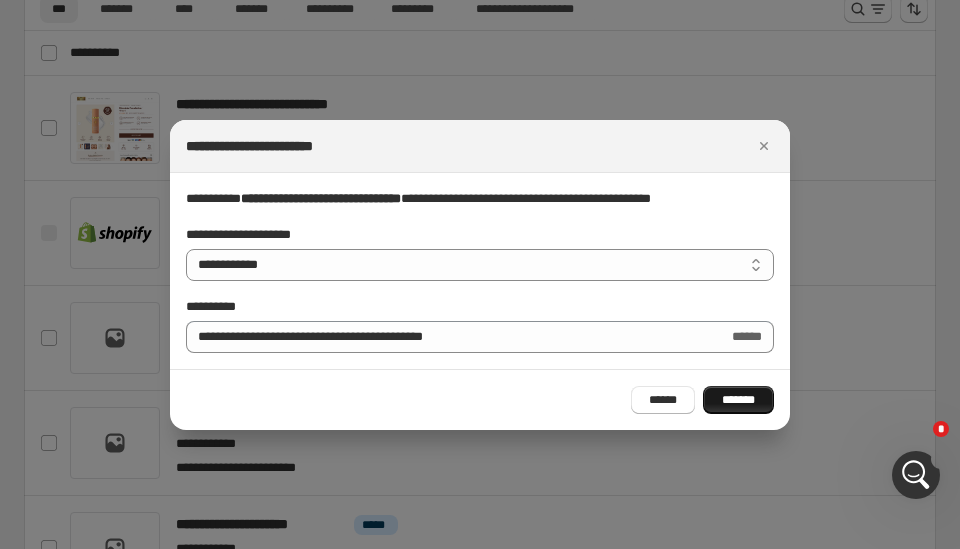 click on "*******" at bounding box center (738, 400) 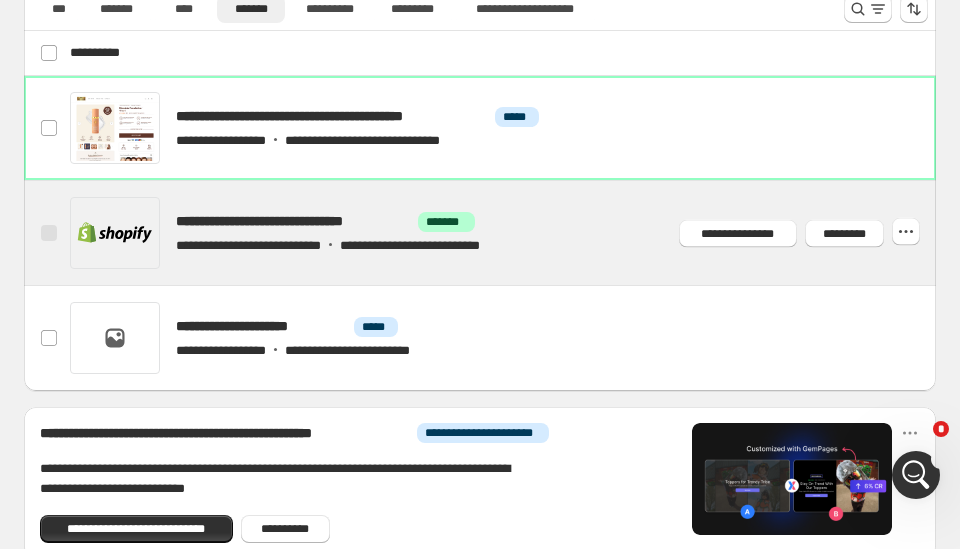 scroll, scrollTop: 697, scrollLeft: 0, axis: vertical 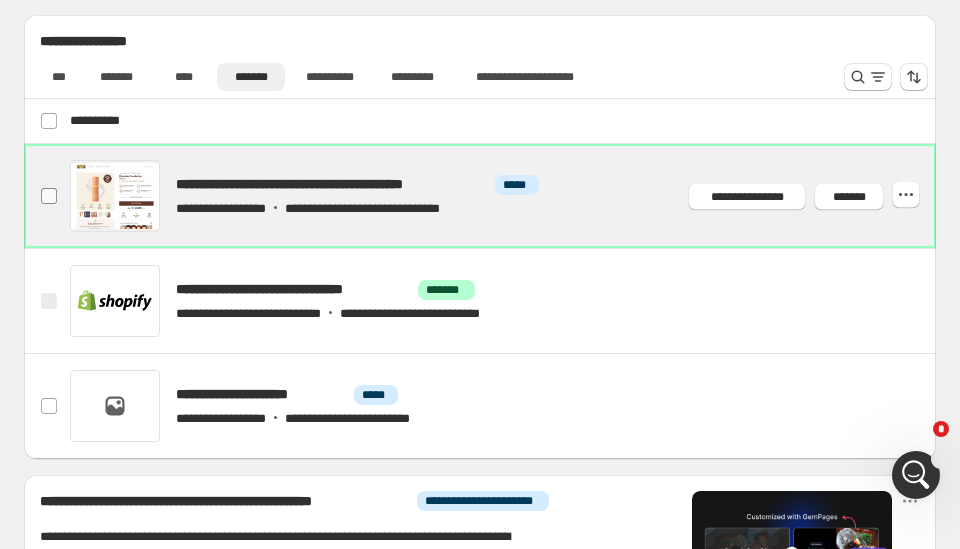 click at bounding box center [49, 196] 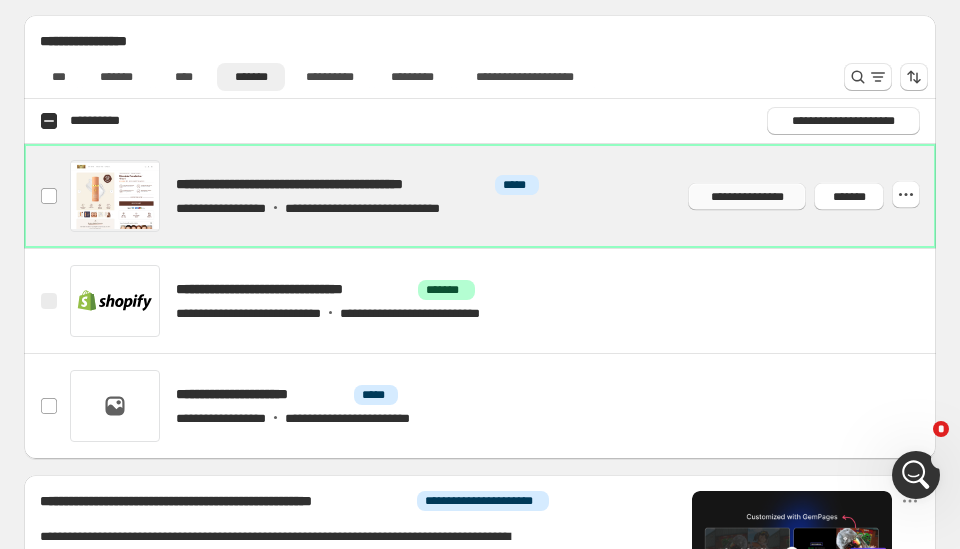 click on "**********" at bounding box center [747, 196] 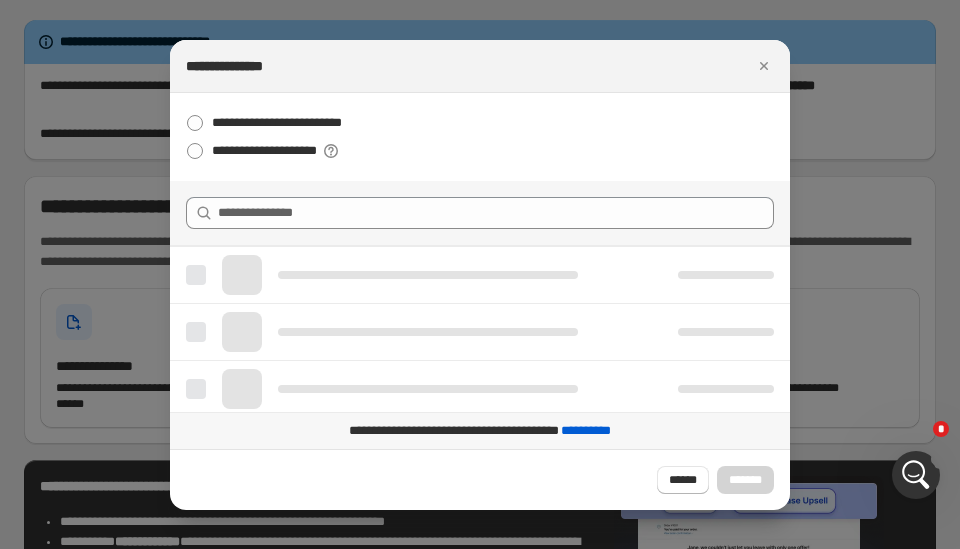 scroll, scrollTop: 0, scrollLeft: 0, axis: both 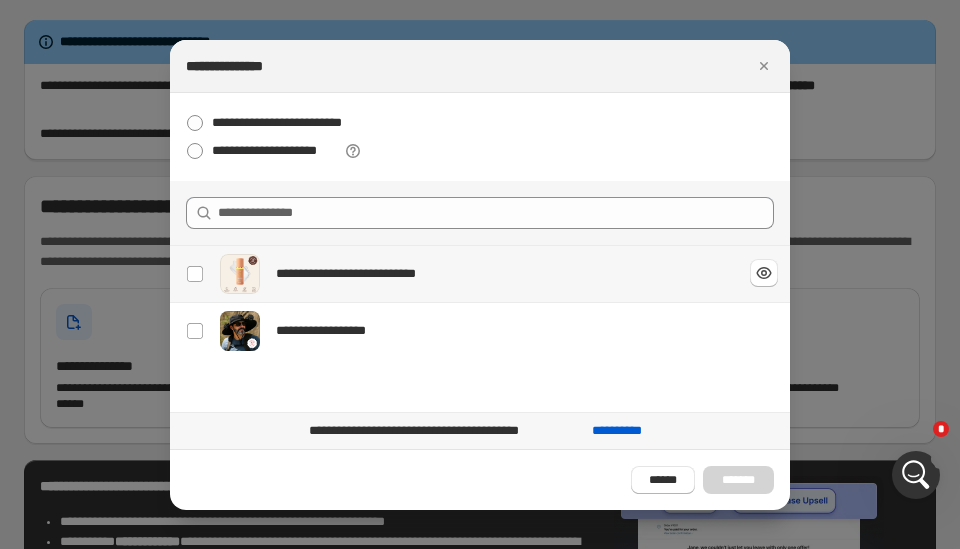 click on "**********" at bounding box center [473, 274] 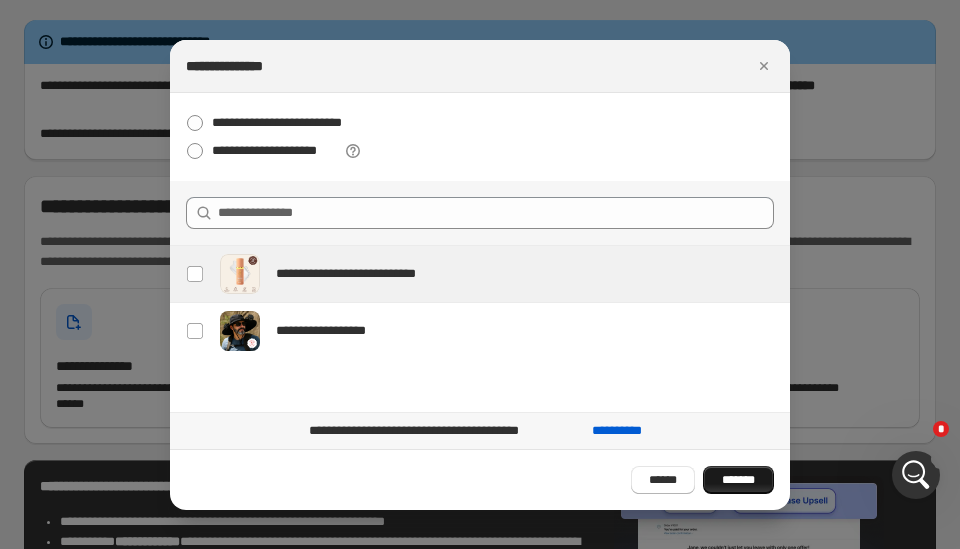 click on "*******" at bounding box center [738, 480] 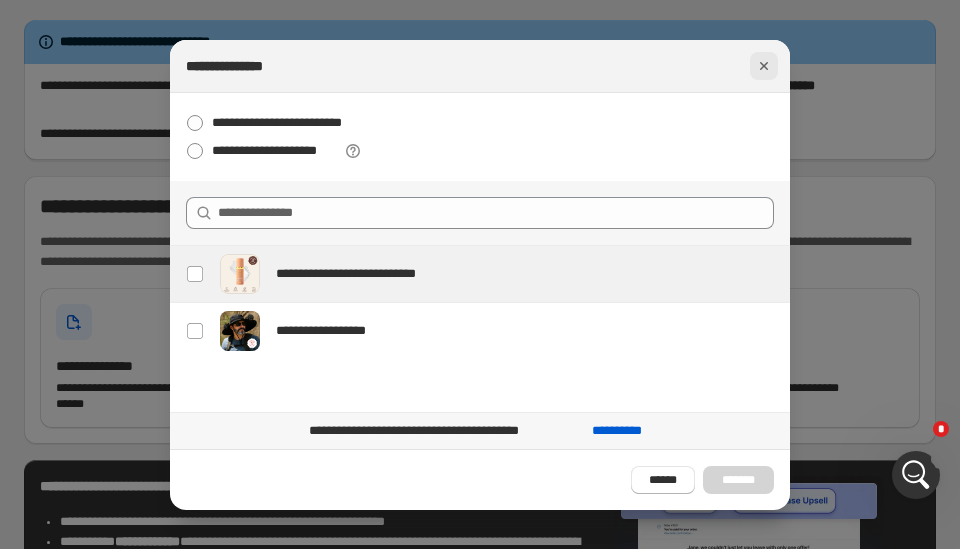 click 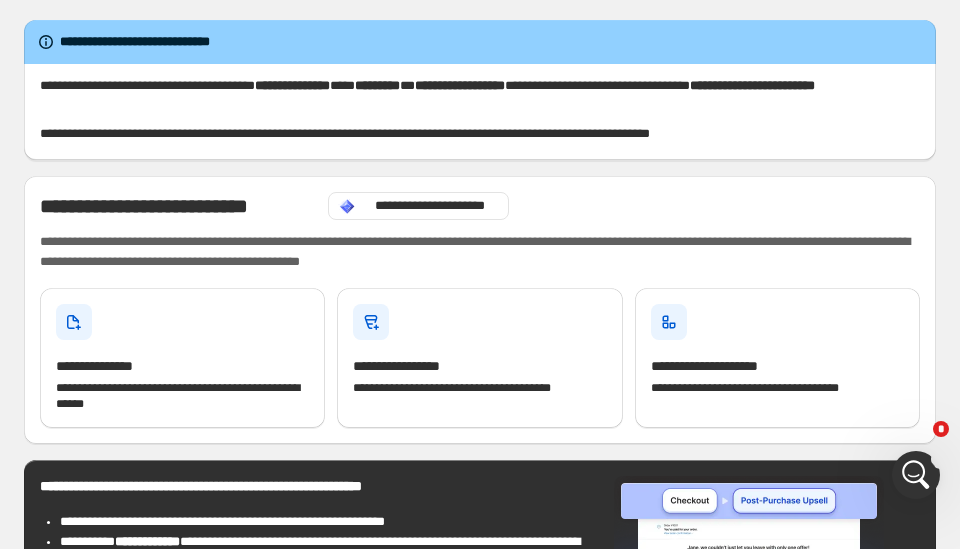 scroll, scrollTop: 697, scrollLeft: 0, axis: vertical 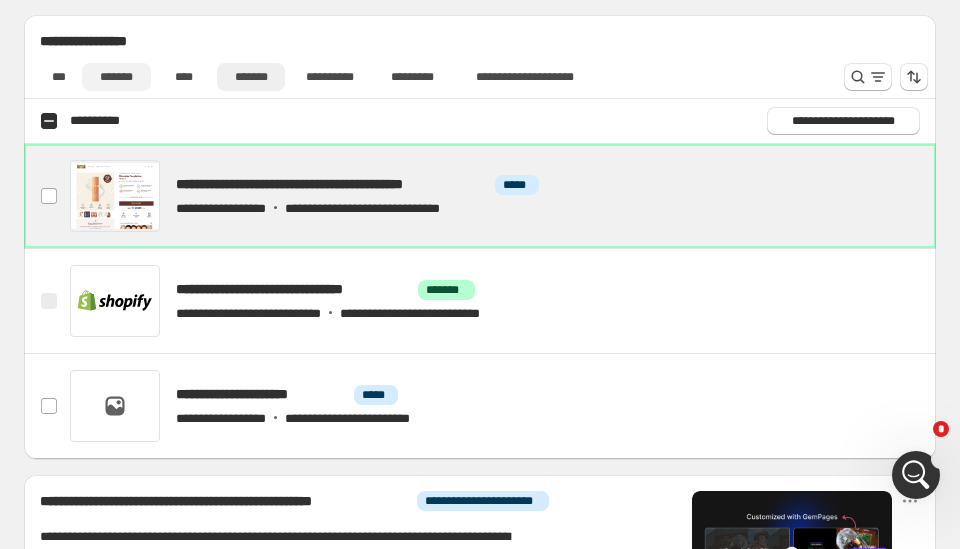 click on "*******" at bounding box center (116, 77) 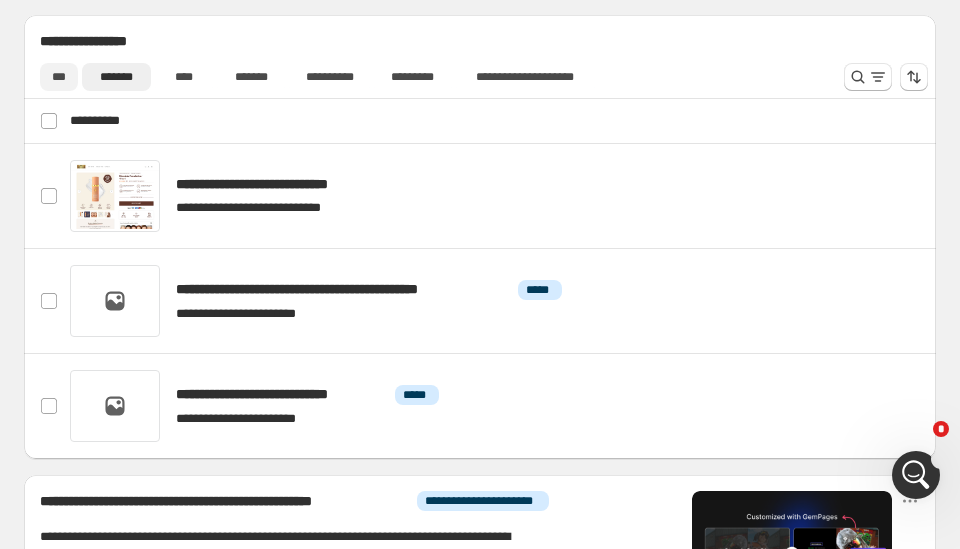 click on "***" at bounding box center (59, 77) 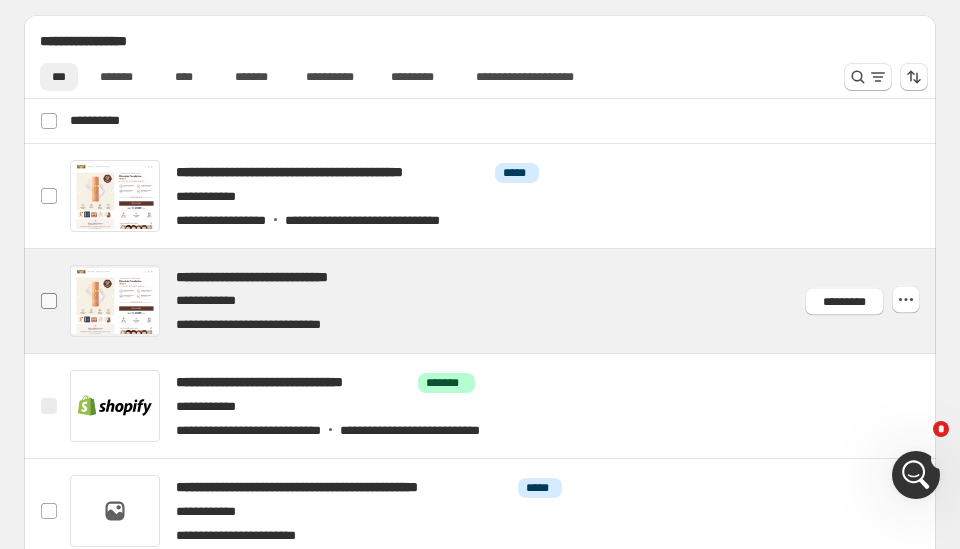 click at bounding box center [49, 301] 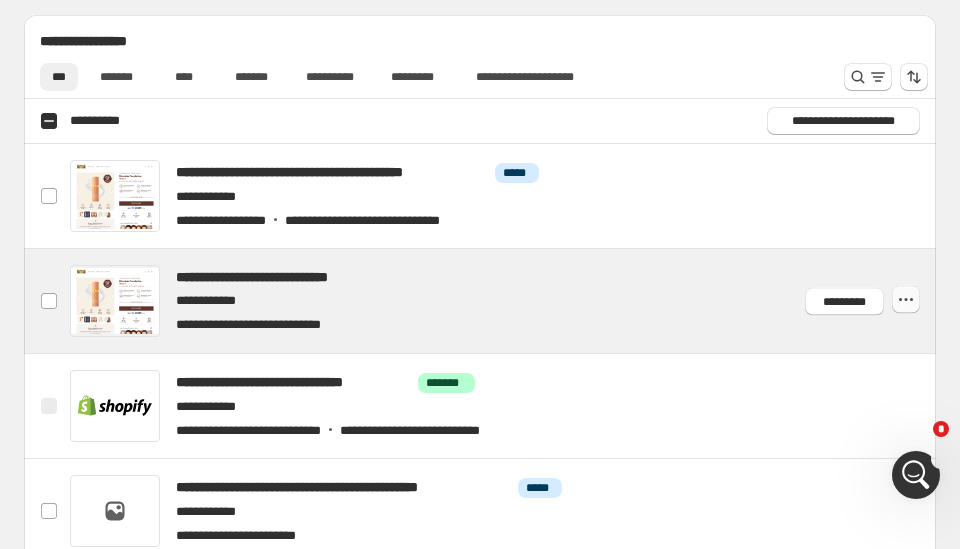 click 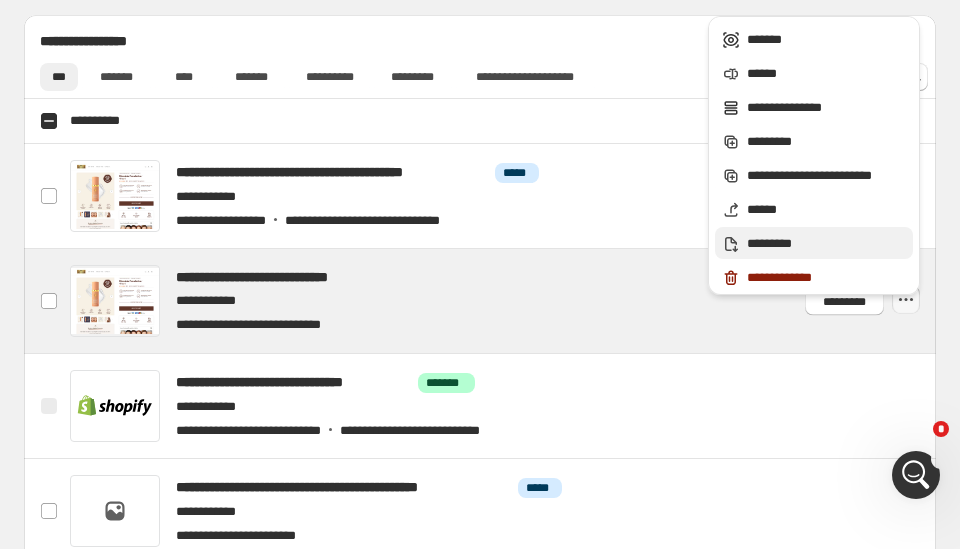 click on "*********" at bounding box center [827, 244] 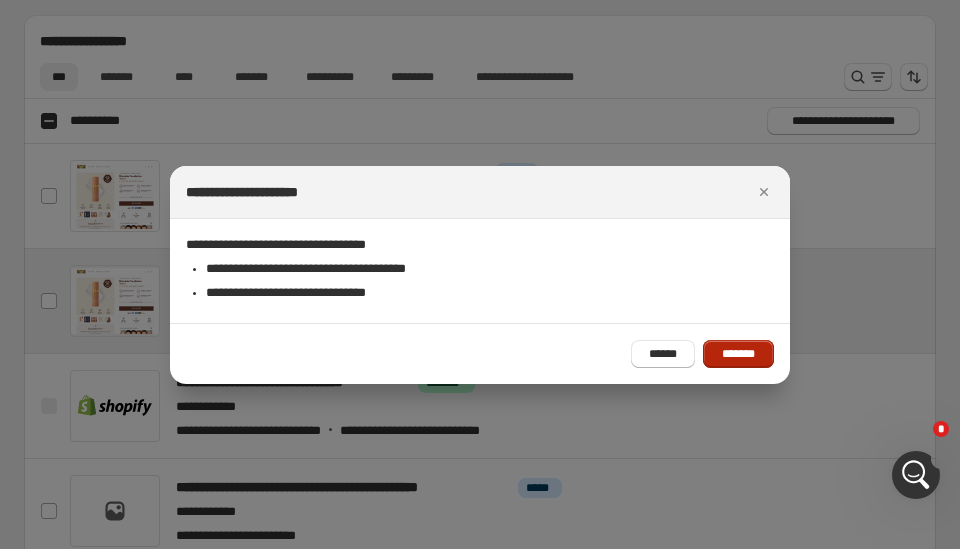click on "*******" at bounding box center [738, 354] 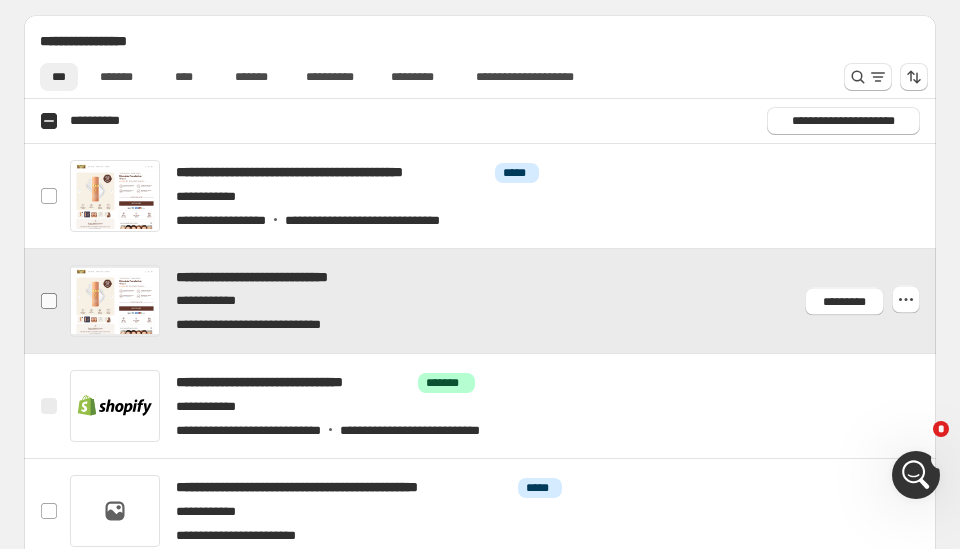 click at bounding box center (49, 301) 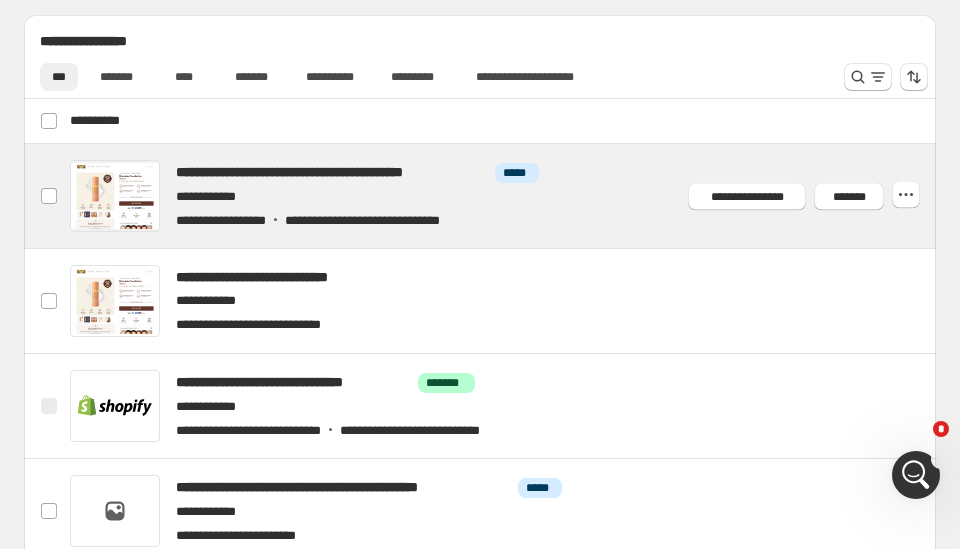 click at bounding box center [503, 196] 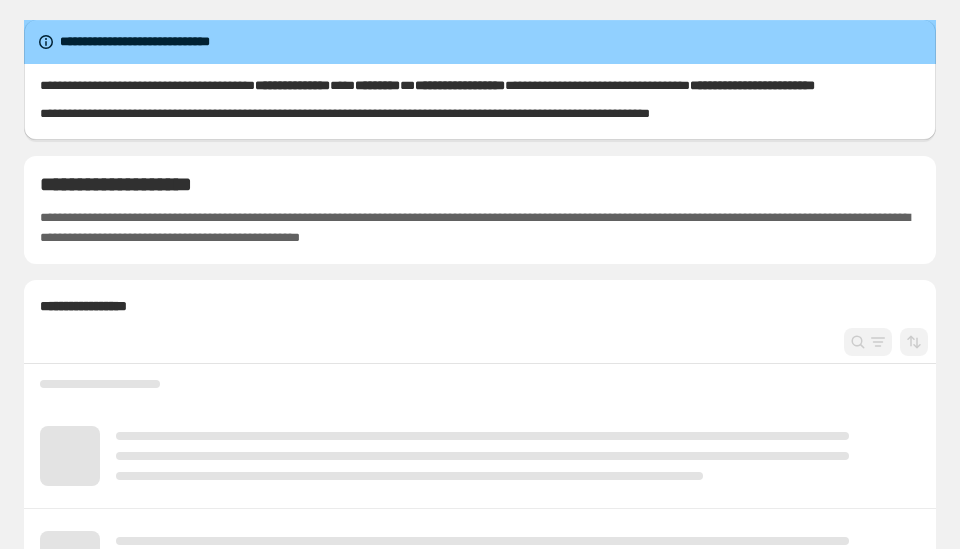 scroll, scrollTop: 0, scrollLeft: 0, axis: both 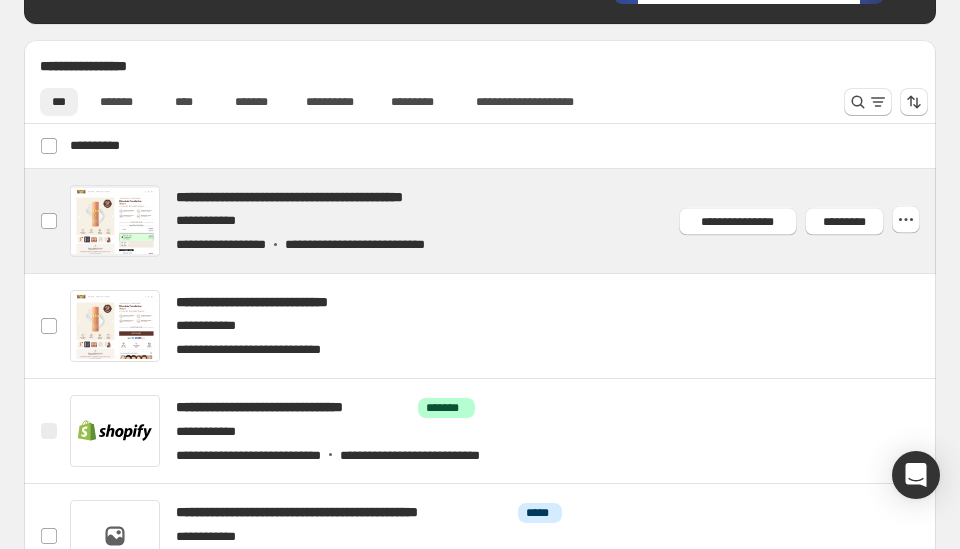 click at bounding box center [503, 221] 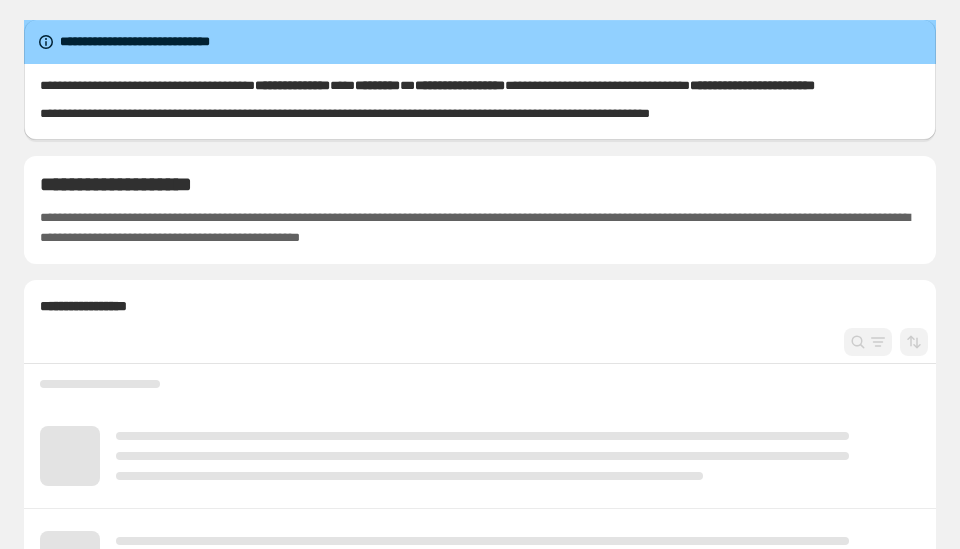 scroll, scrollTop: 0, scrollLeft: 0, axis: both 